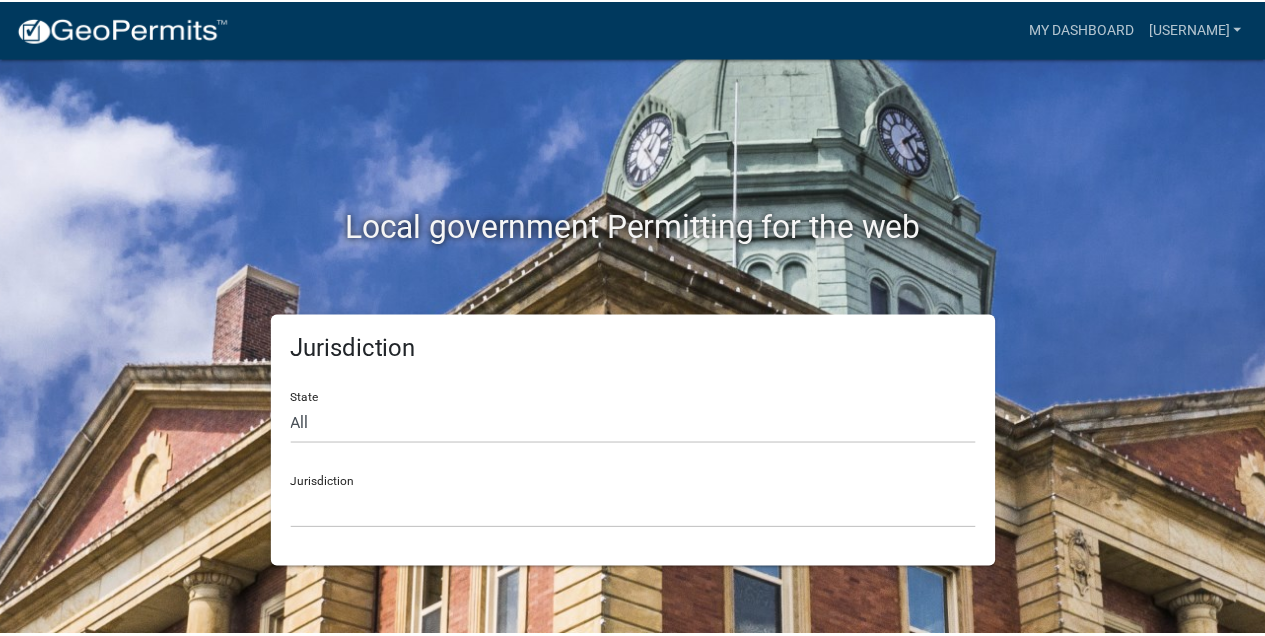 scroll, scrollTop: 0, scrollLeft: 0, axis: both 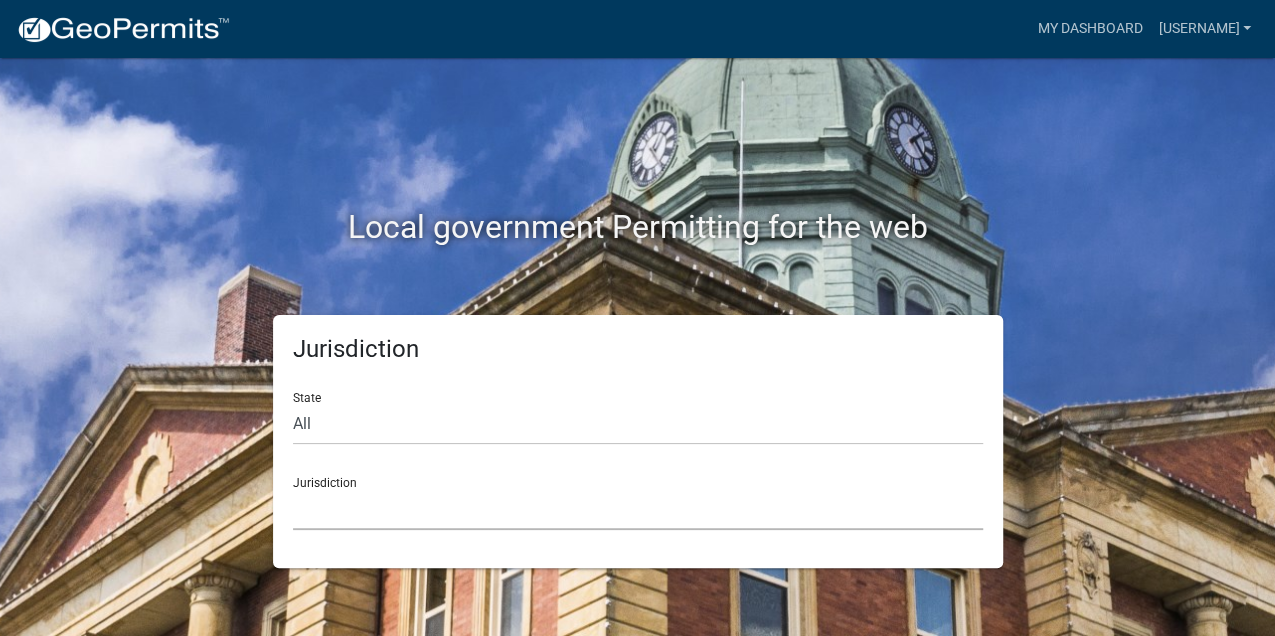click on "Custer County, Colorado   City of Bainbridge, Georgia   Cook County, Georgia   Crawford County, Georgia   Gilmer County, Georgia   Haralson County, Georgia   Jasper County, Georgia   Madison County, Georgia   Putnam County, Georgia   Talbot County, Georgia   Troup County, Georgia   City of Charlestown, Indiana   City of Jeffersonville, Indiana   City of Logansport, Indiana   Decatur County, Indiana   Grant County, Indiana   Howard County, Indiana   Huntington County, Indiana   Jasper County, Indiana   Kosciusko County, Indiana   La Porte County, Indiana   Miami County, Indiana   Montgomery County, Indiana   Morgan County, Indiana   Newton County, Indiana   Porter County, Indiana   River Ridge Development Authority, Indiana   Tippecanoe County, Indiana   Vigo County, Indiana   Wells County, Indiana   Whitley County, Indiana   Boone County, Iowa   Butler County, Iowa   Cerro Gordo County, Iowa   City of Harlan, Iowa   City of Indianola, Iowa   City of Newton, Iowa   Clayton County, Iowa   Grundy County, Iowa" 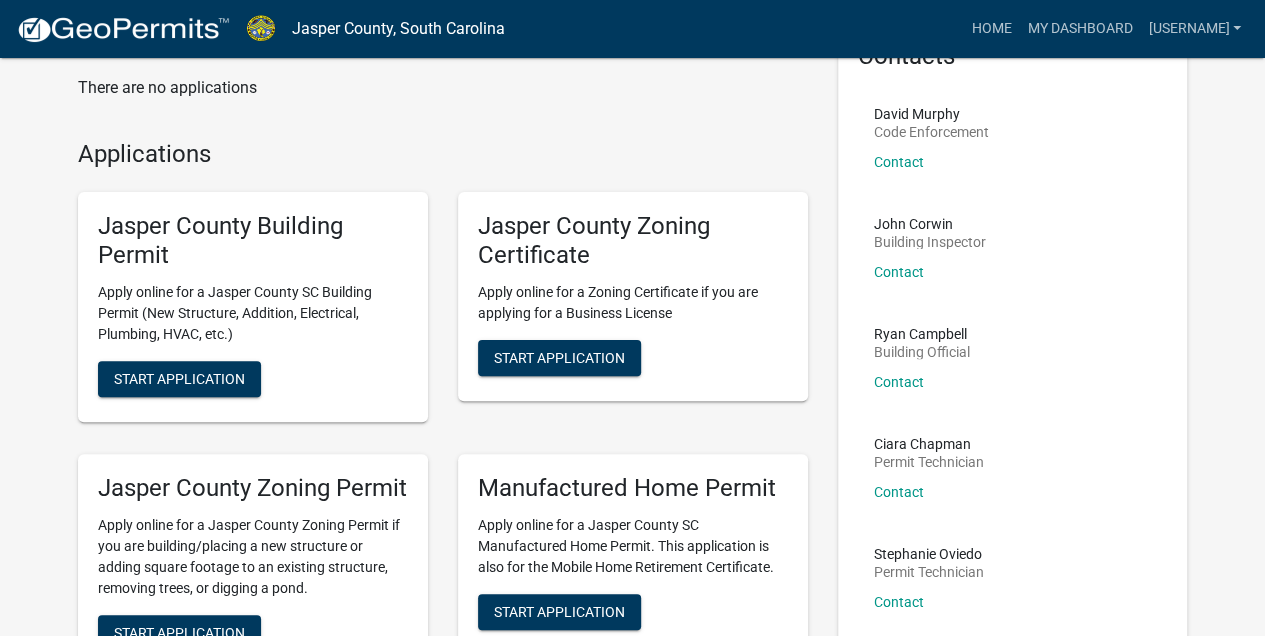 scroll, scrollTop: 133, scrollLeft: 0, axis: vertical 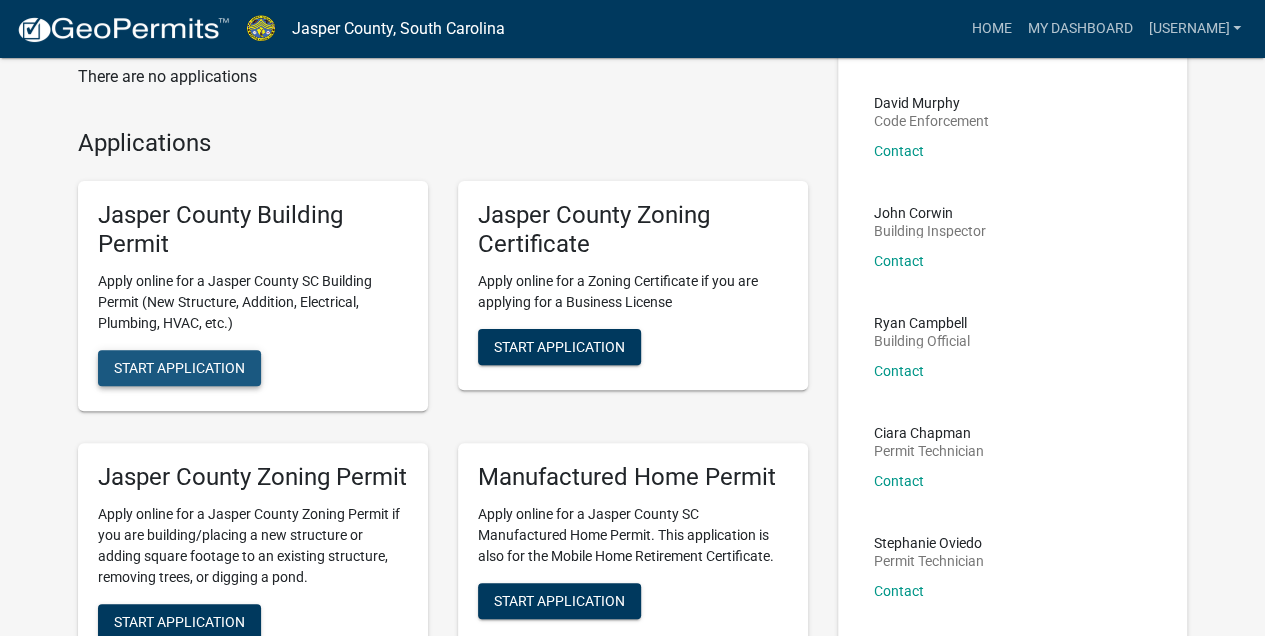 click on "Start Application" 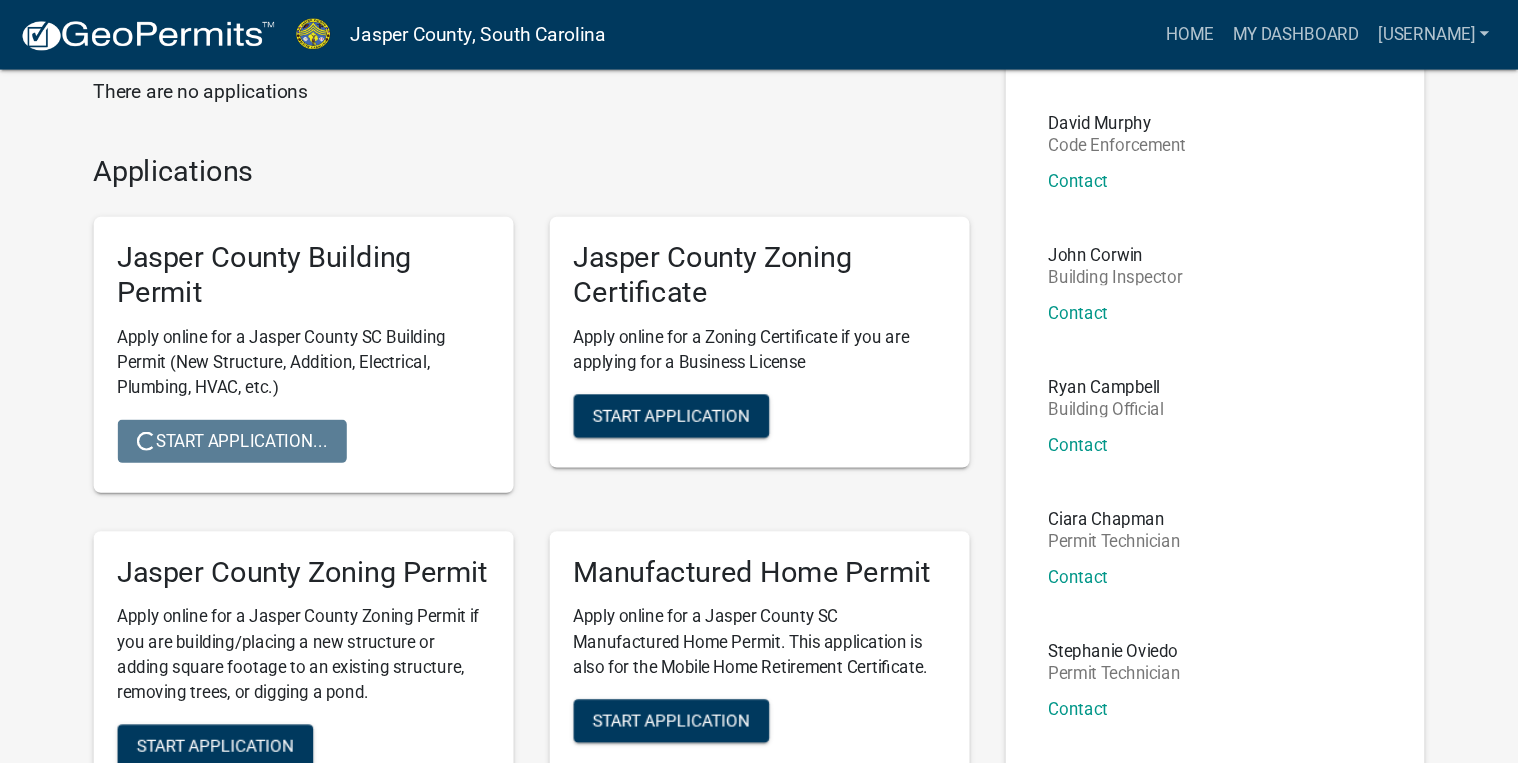scroll, scrollTop: 133, scrollLeft: 0, axis: vertical 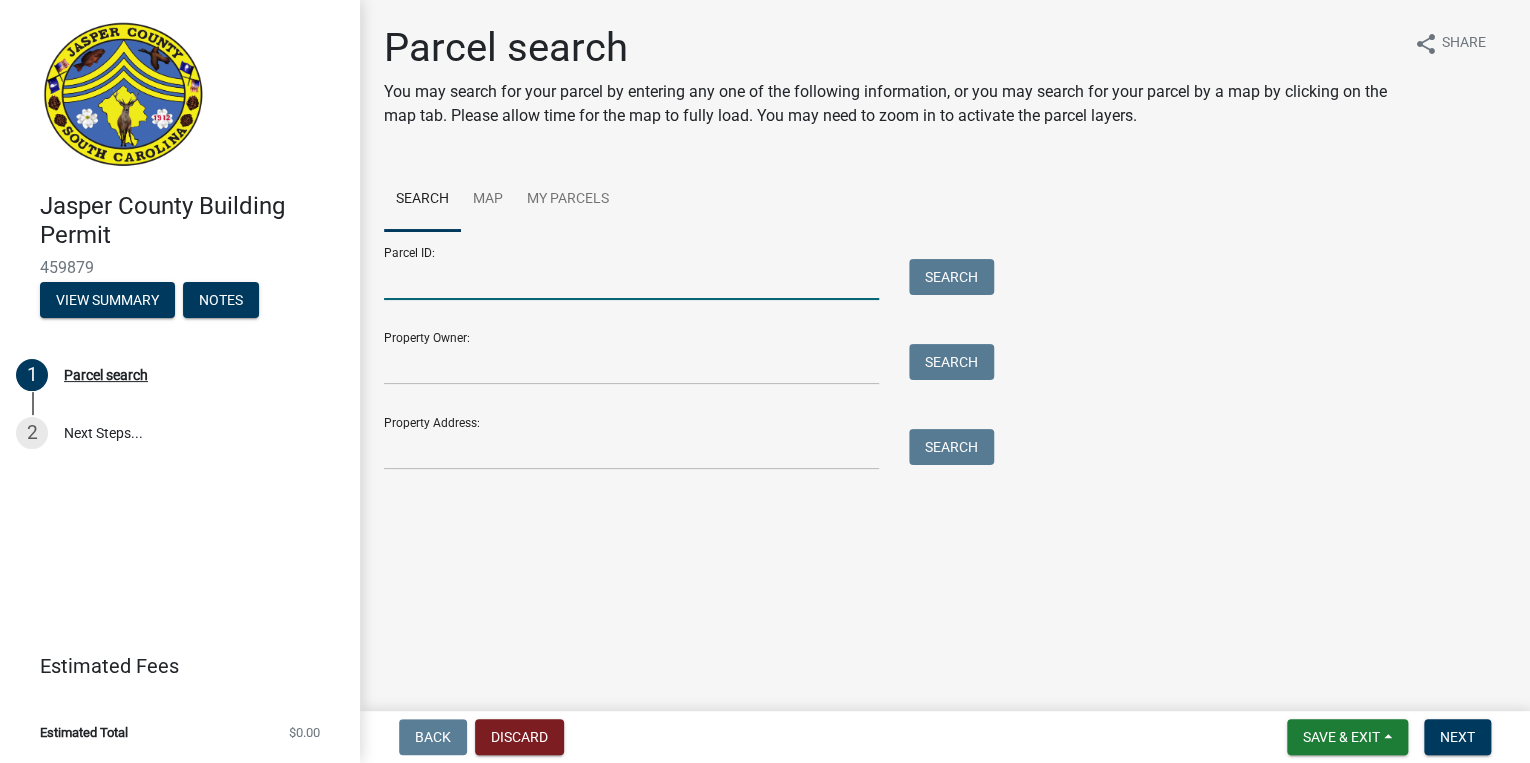 click on "Parcel ID:" at bounding box center (631, 279) 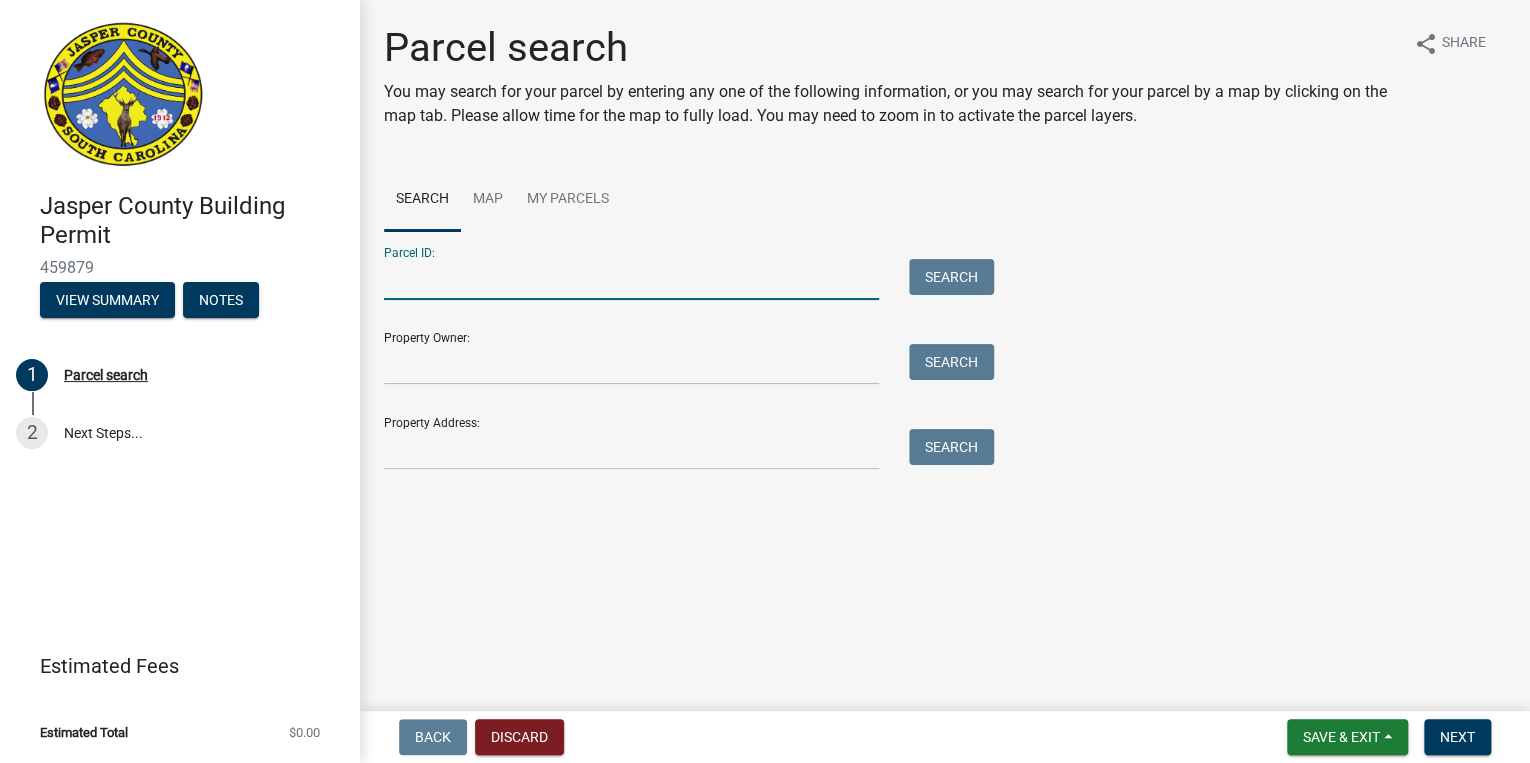 paste on "[SSN]" 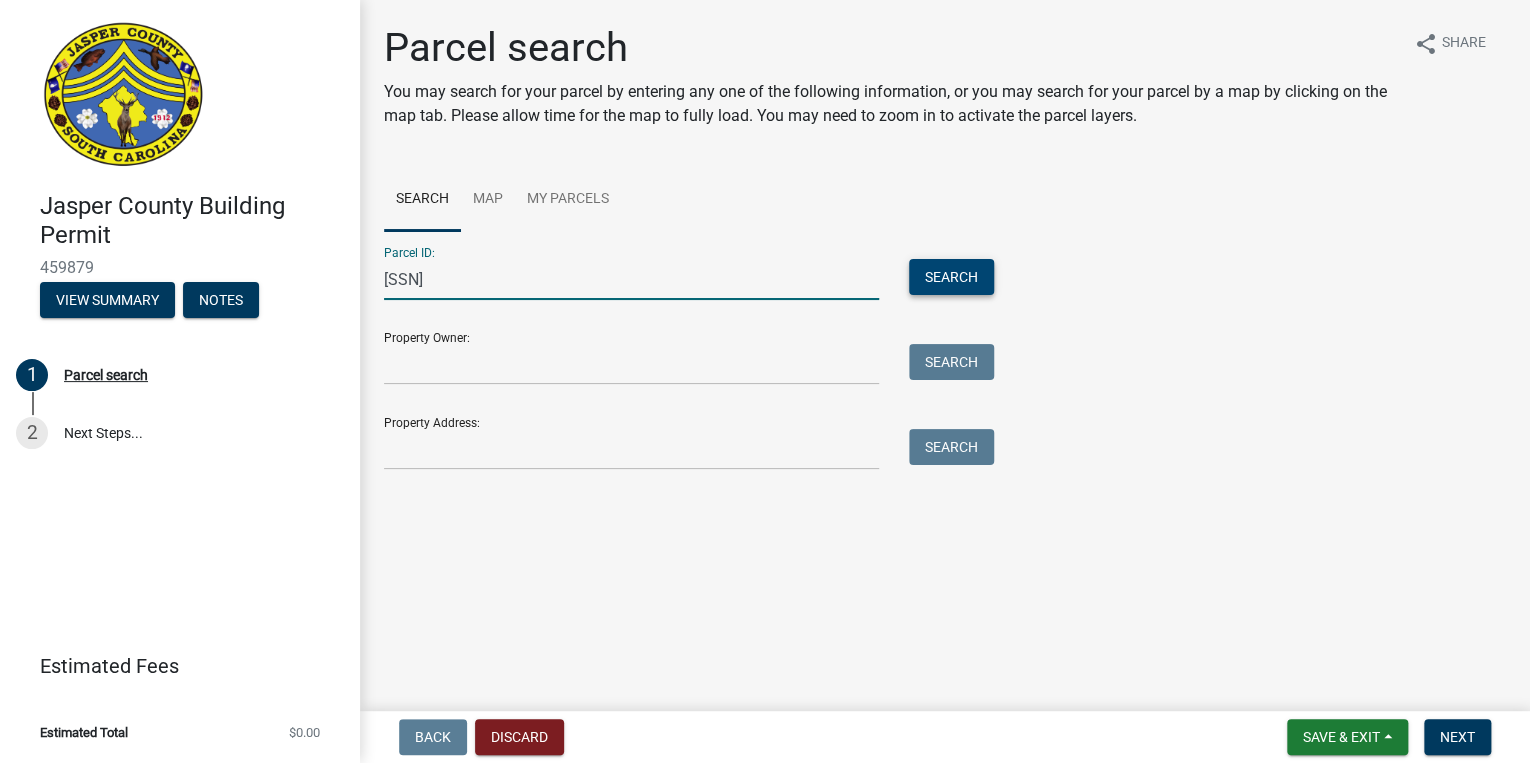 type on "[SSN]" 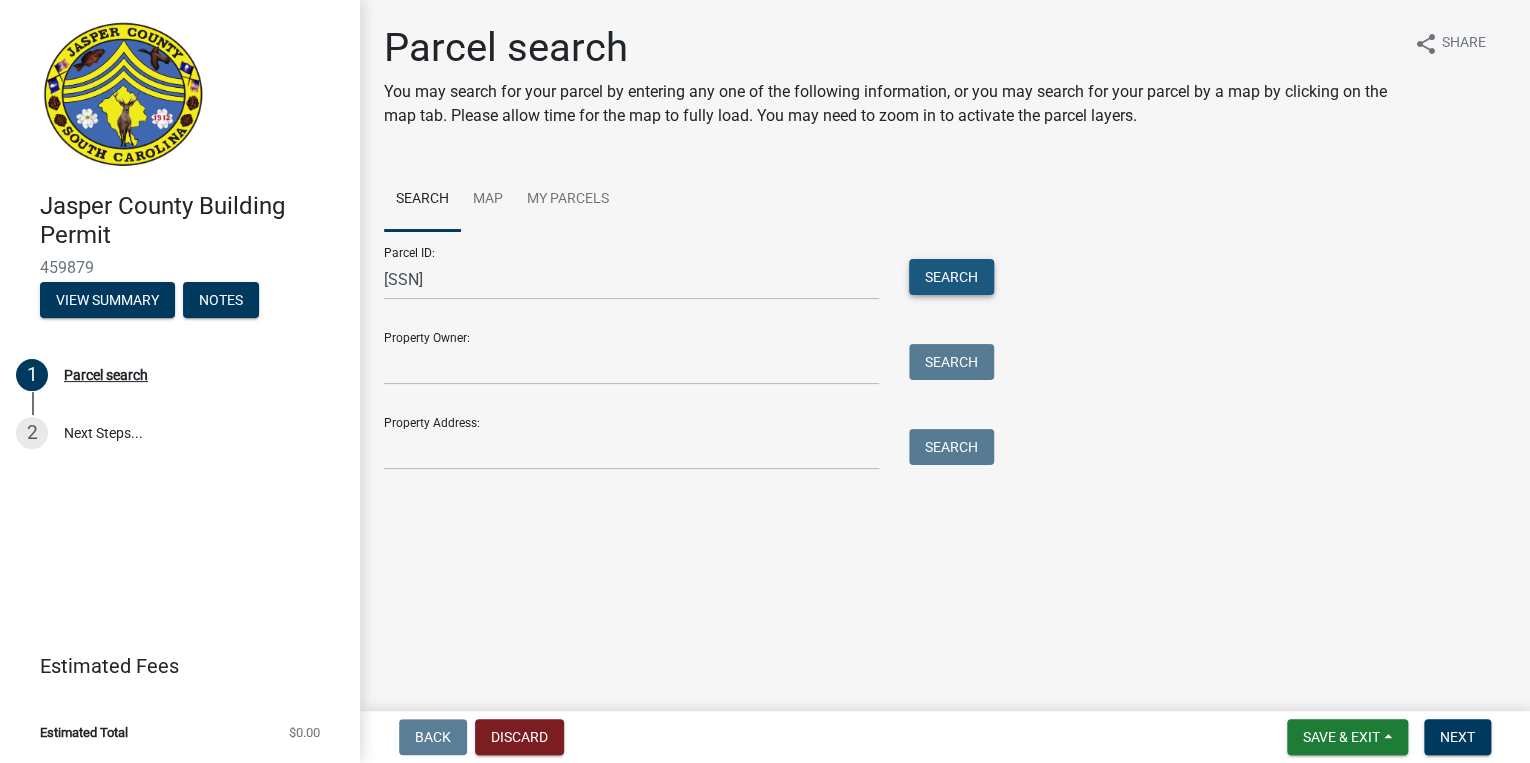 click on "Search" at bounding box center (951, 277) 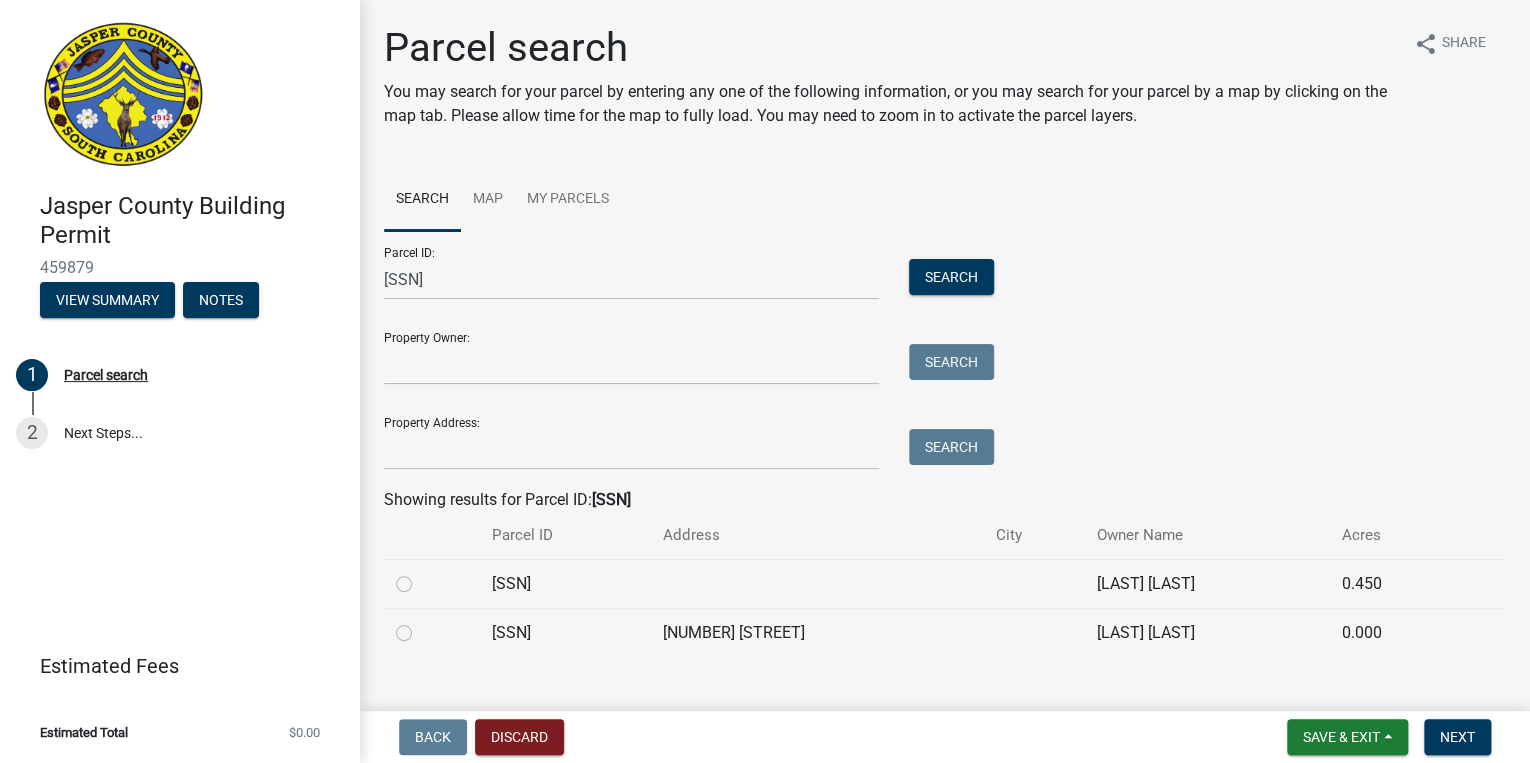 click 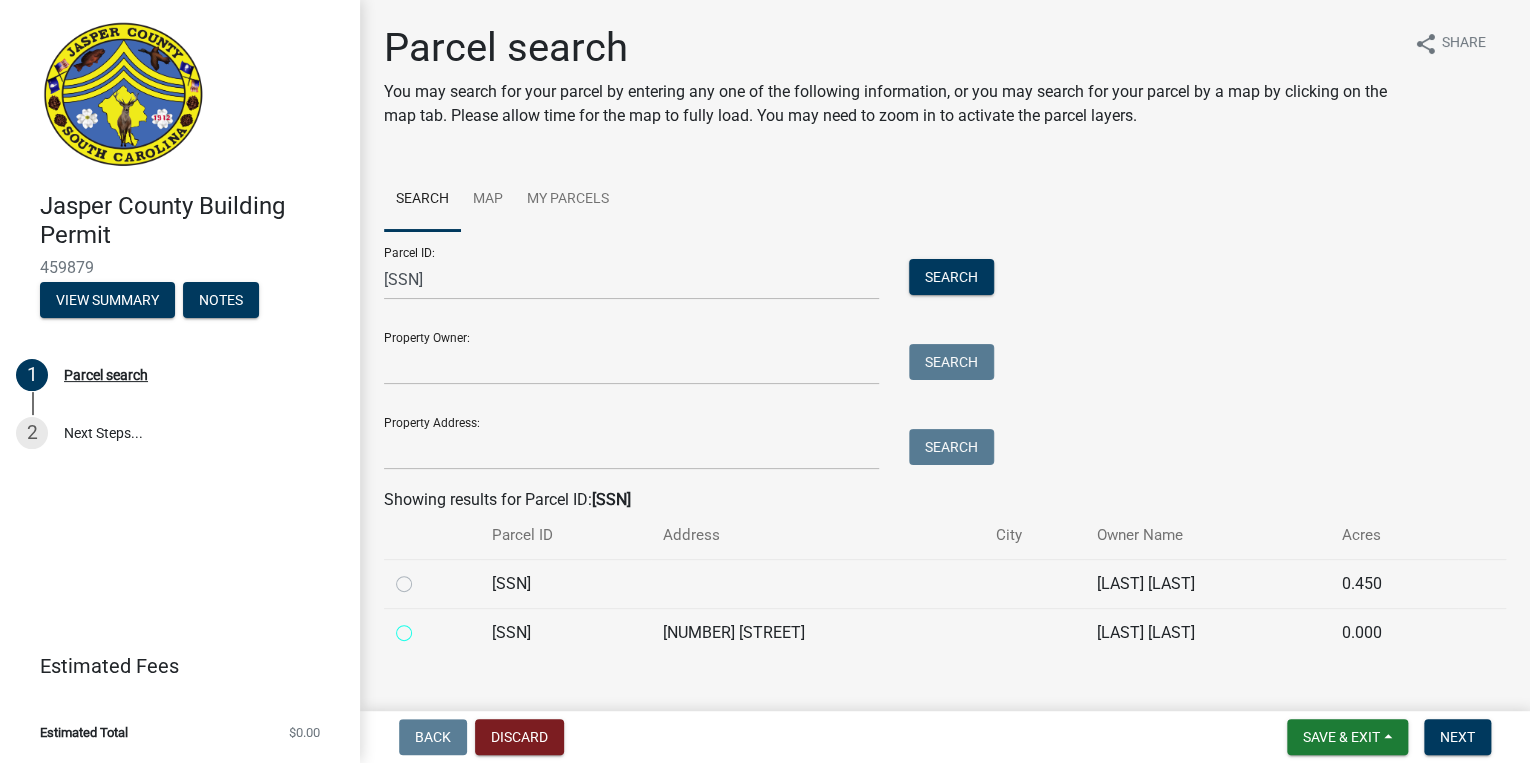 click at bounding box center (426, 627) 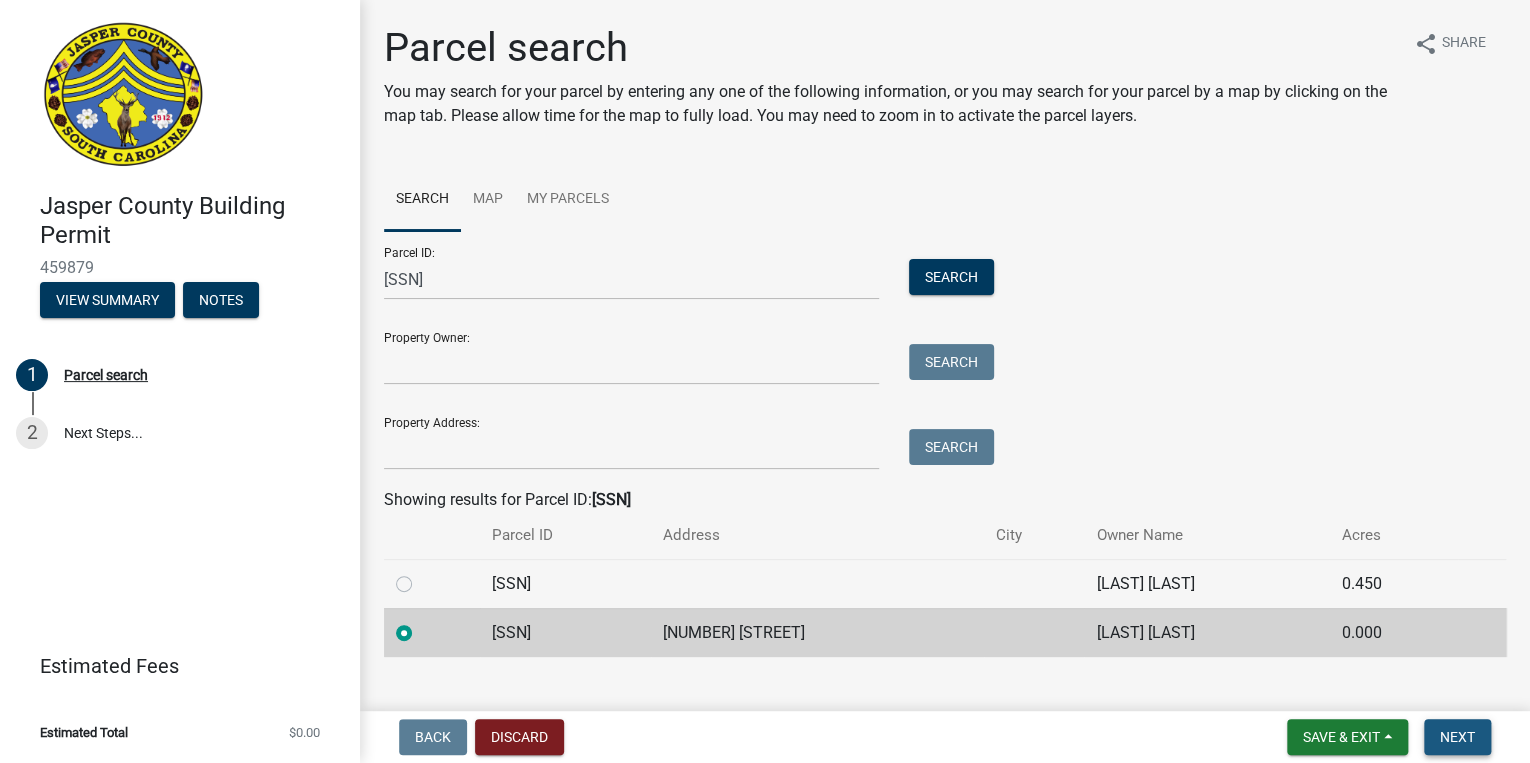 click on "Next" at bounding box center [1457, 737] 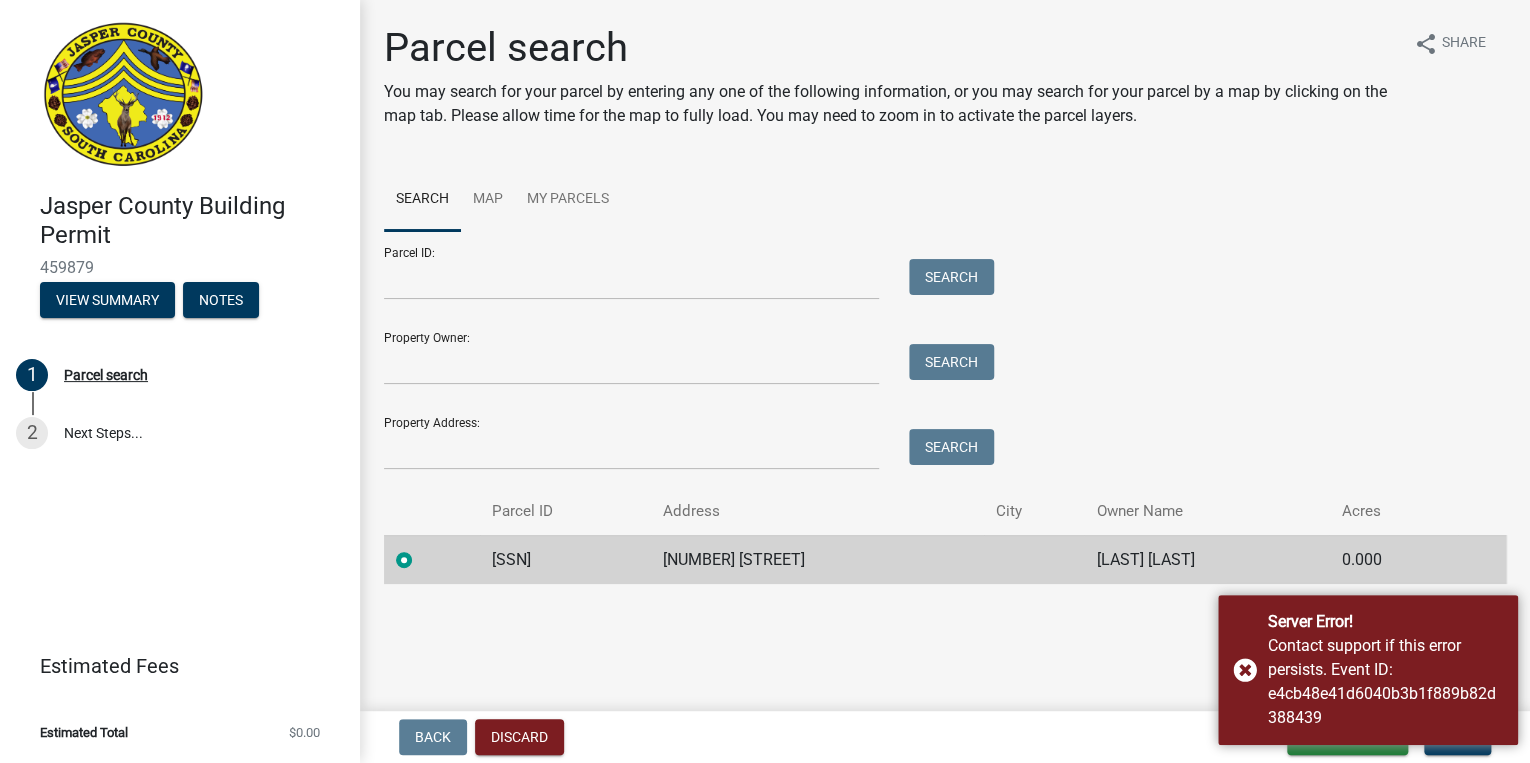 click on "Parcel ID:   Search   Property Owner:   Search   Property Address:   Search" at bounding box center (945, 350) 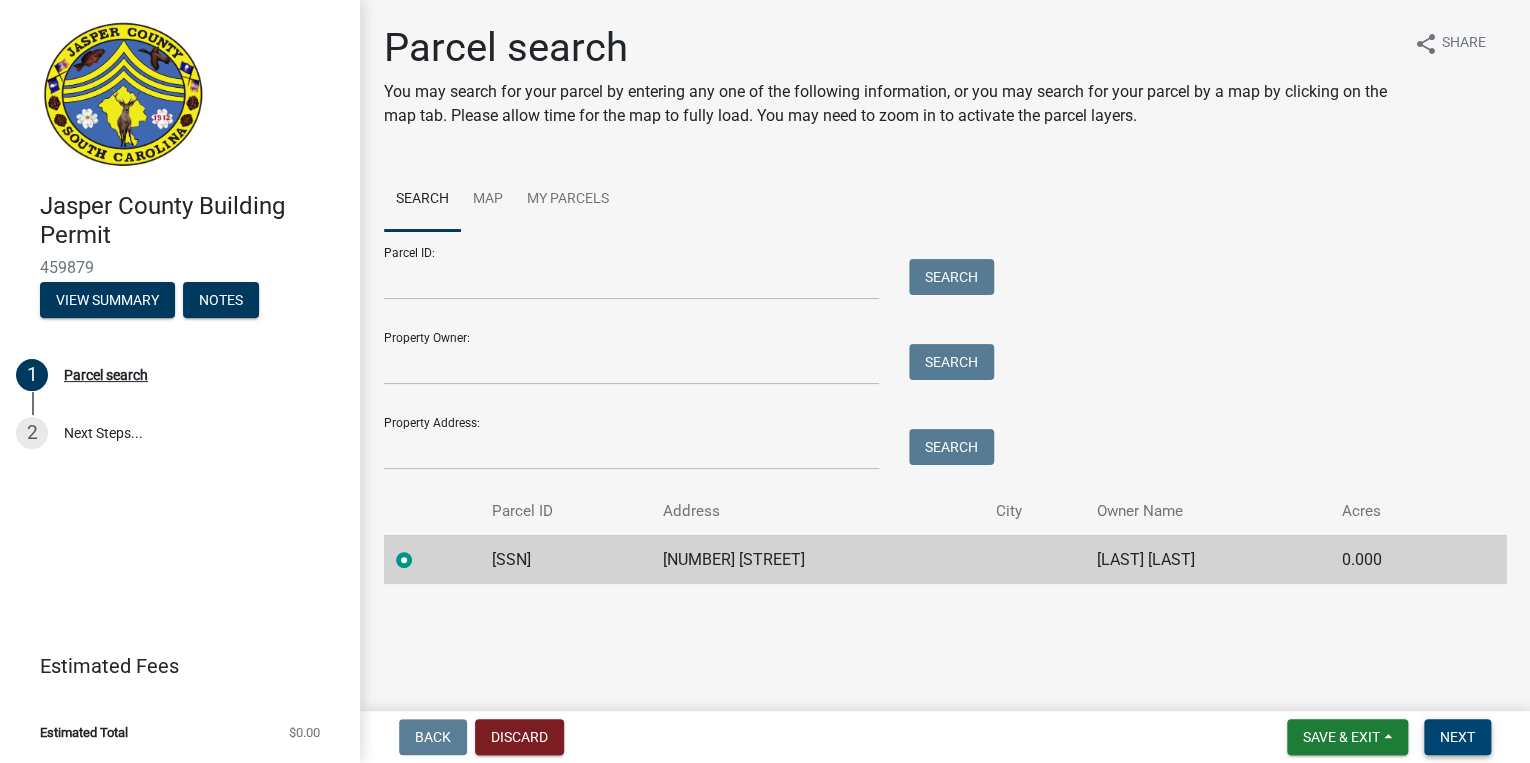 click on "Next" at bounding box center (1457, 737) 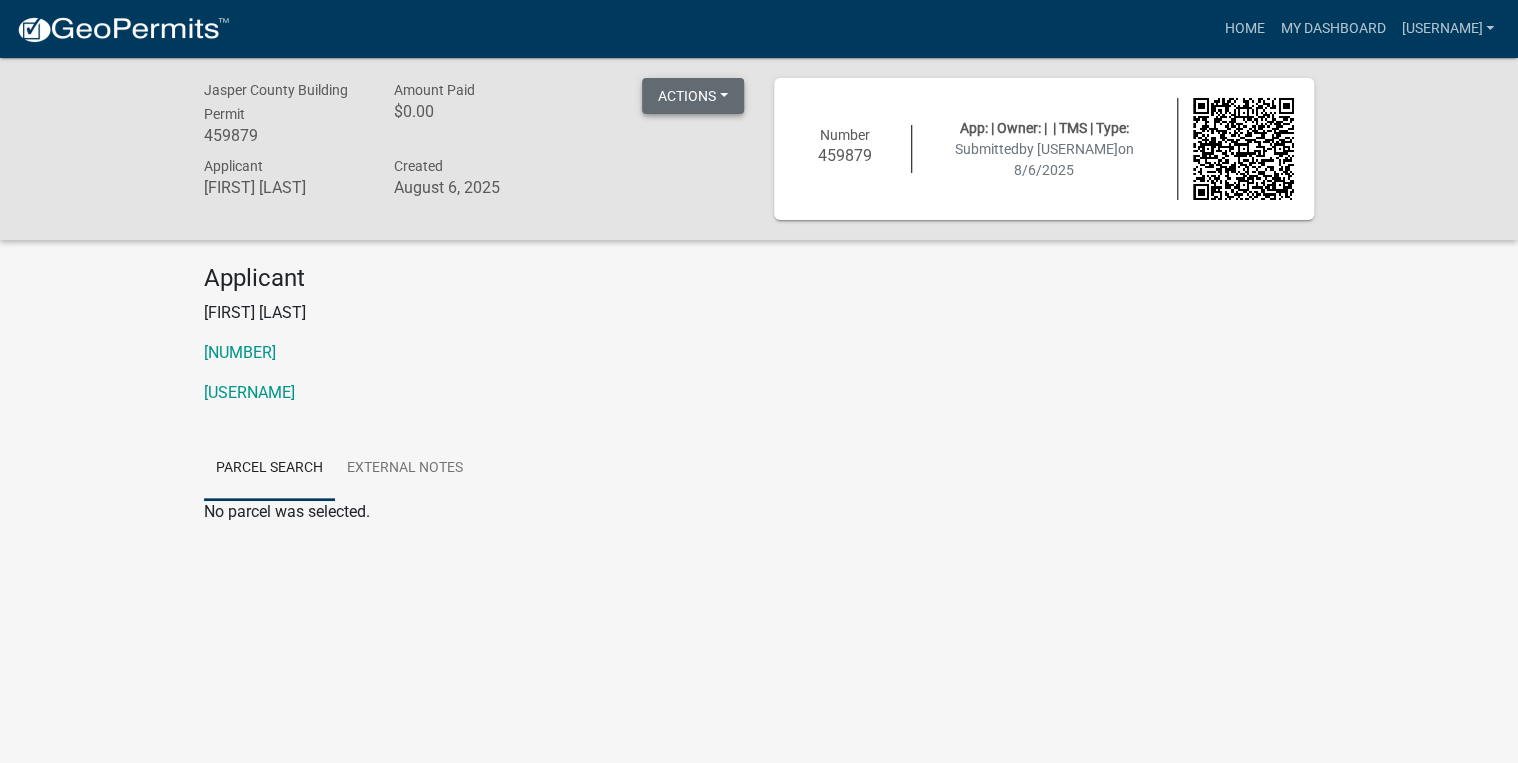 click on "Actions" at bounding box center [693, 96] 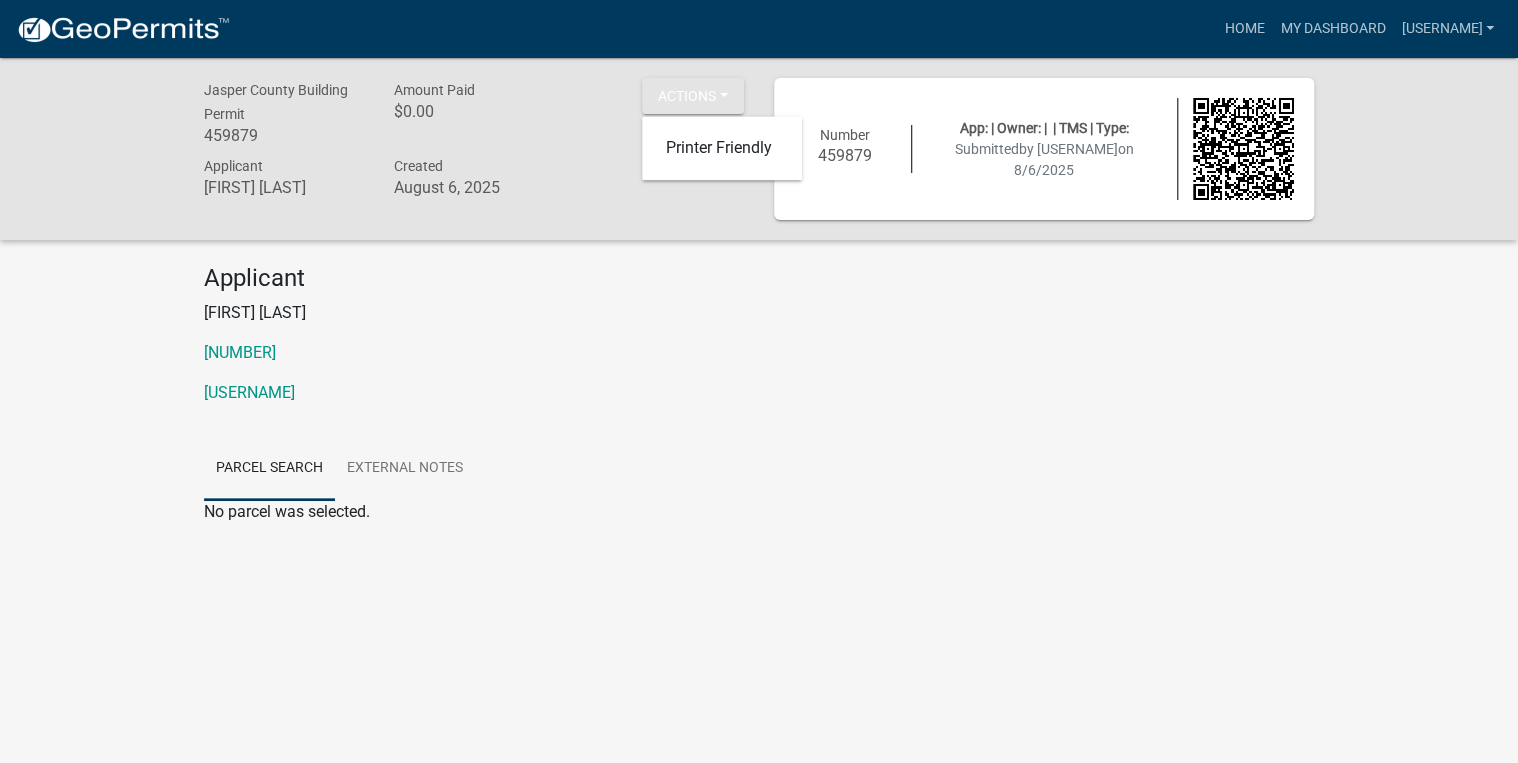 click on "Jasper County Building Permit 459879 Amount Paid $0.00  Actions  Printer Friendly Applicant [USERNAME] Created [DATE]" 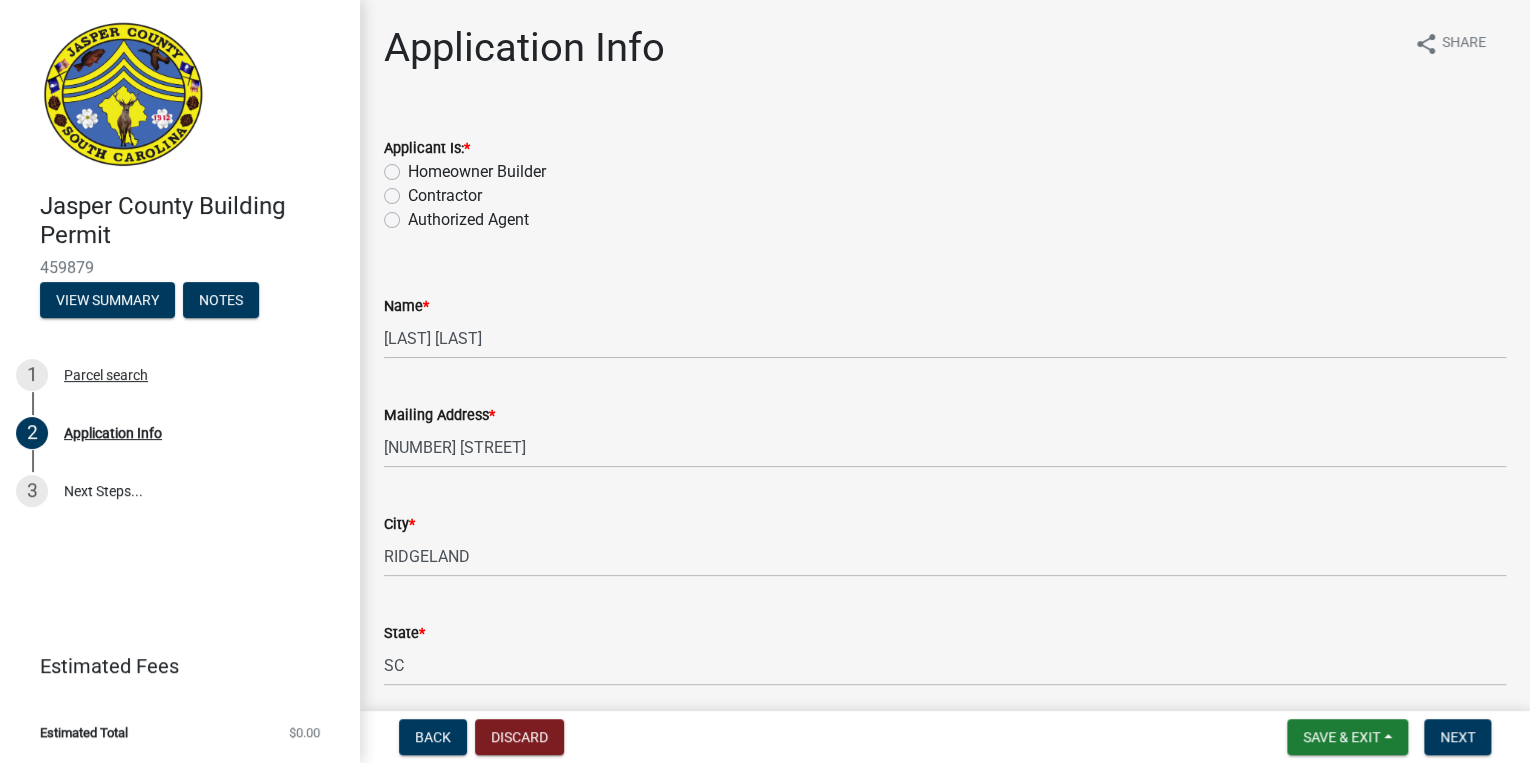 click on "Homeowner Builder" 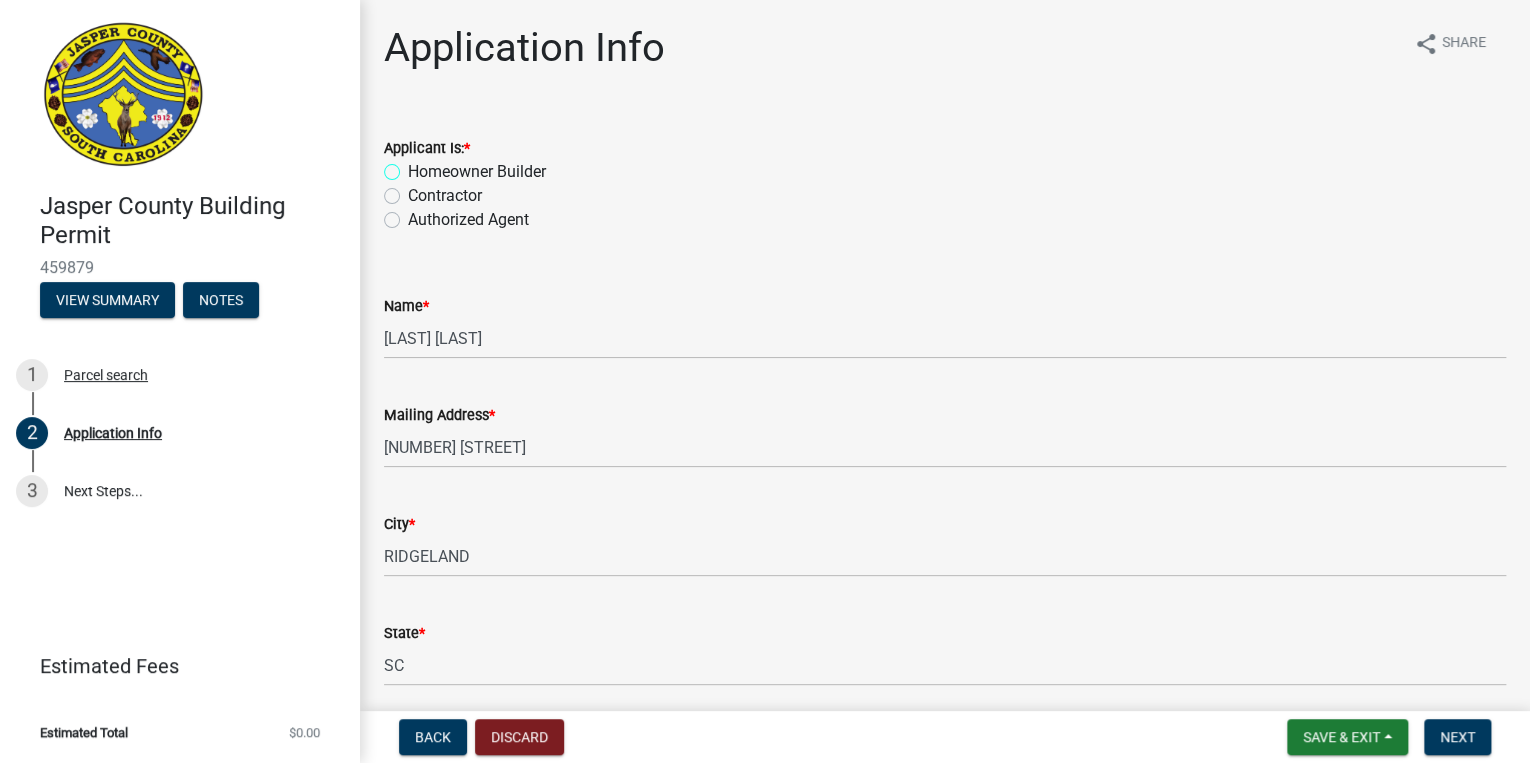 click on "Homeowner Builder" at bounding box center (414, 166) 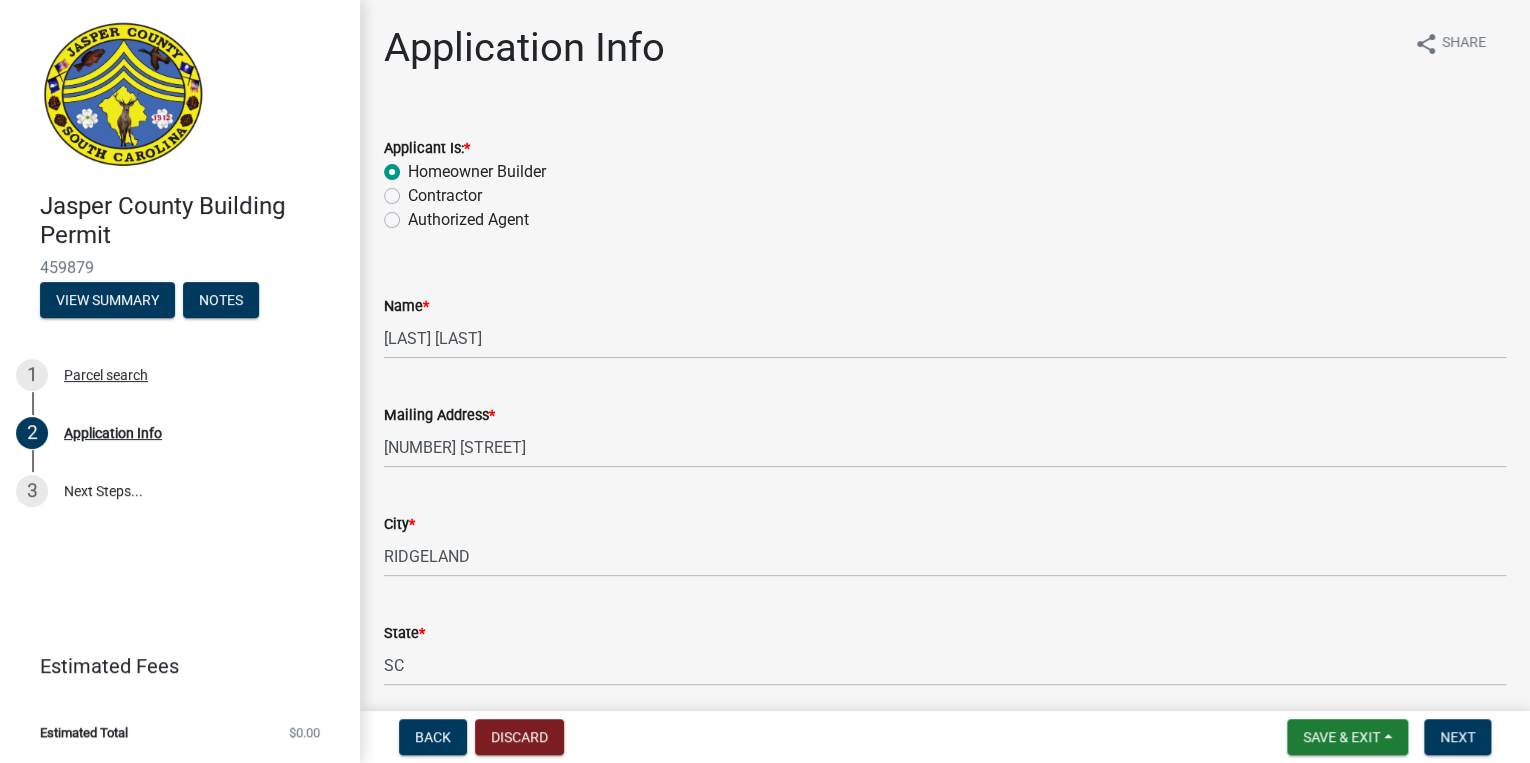 radio on "true" 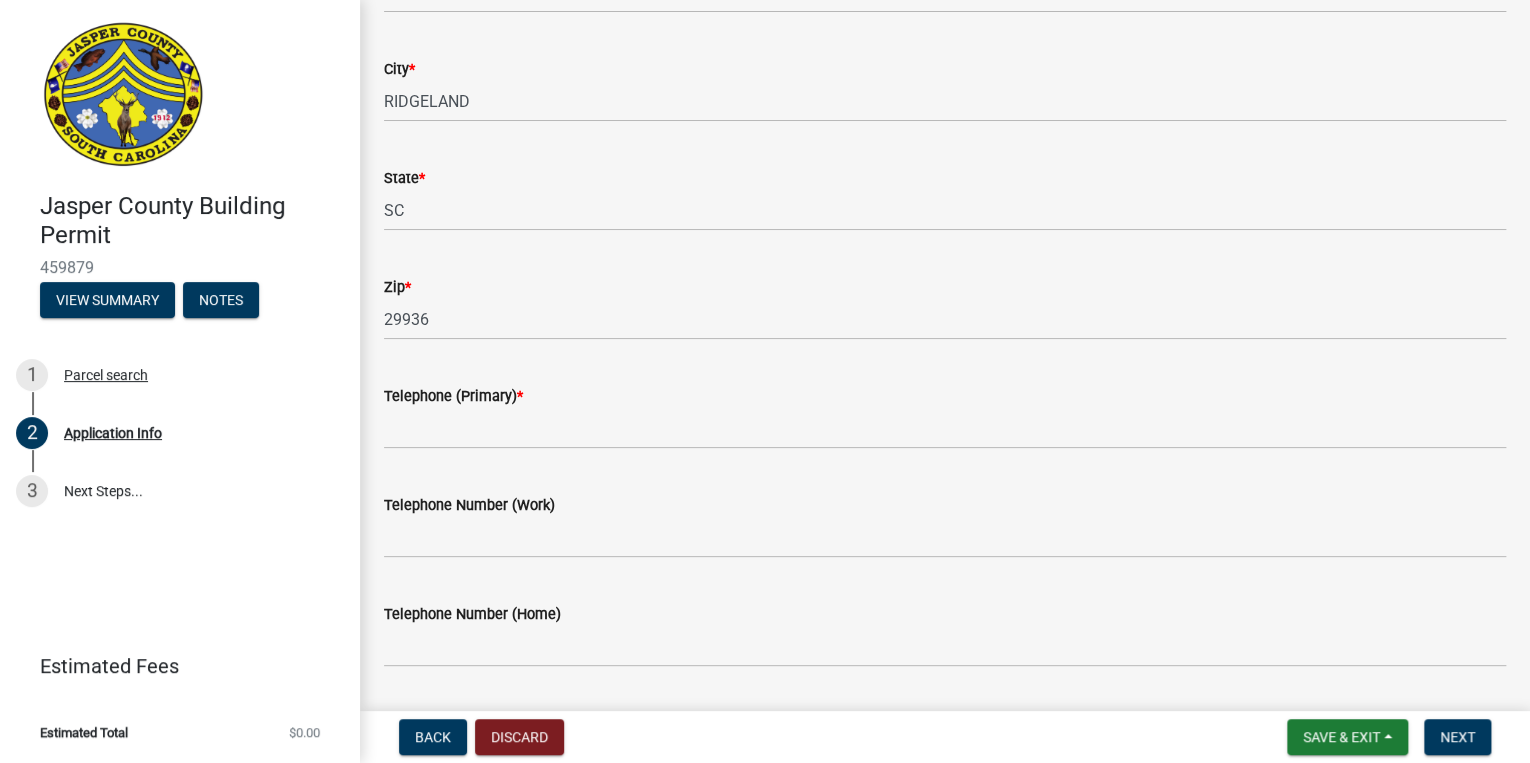 scroll, scrollTop: 480, scrollLeft: 0, axis: vertical 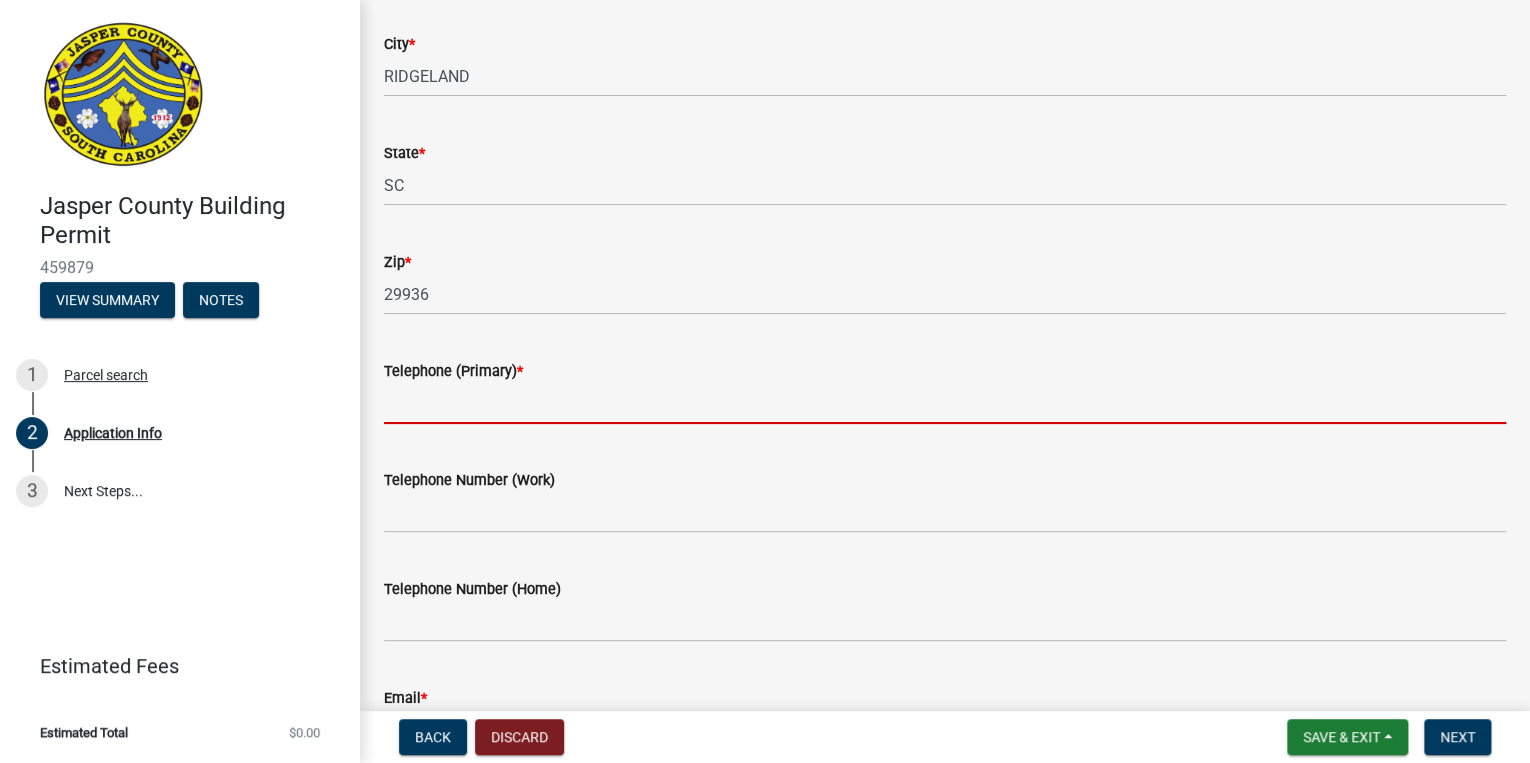 click on "Telephone (Primary)  *" at bounding box center (945, 403) 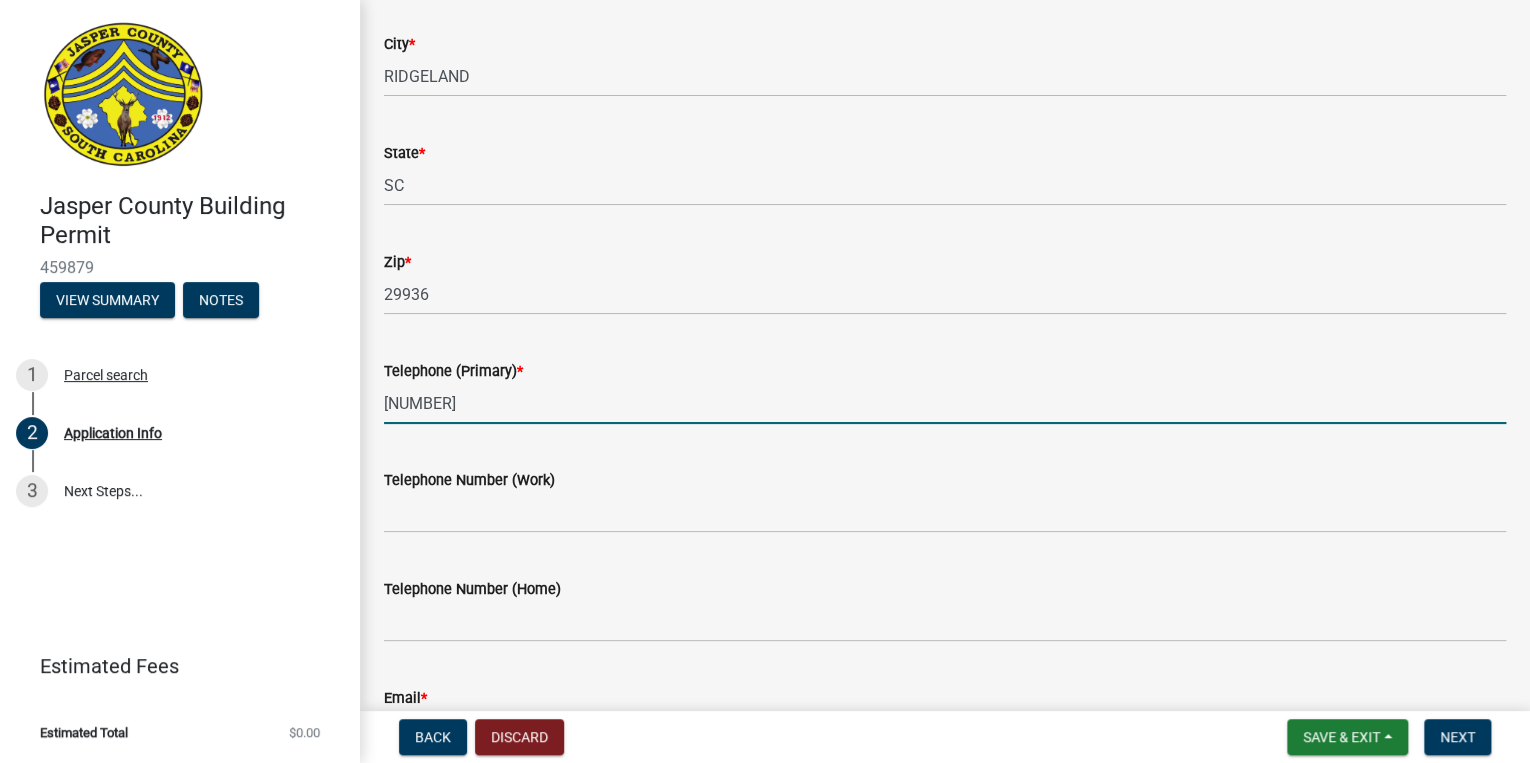 type on "[NUMBER]" 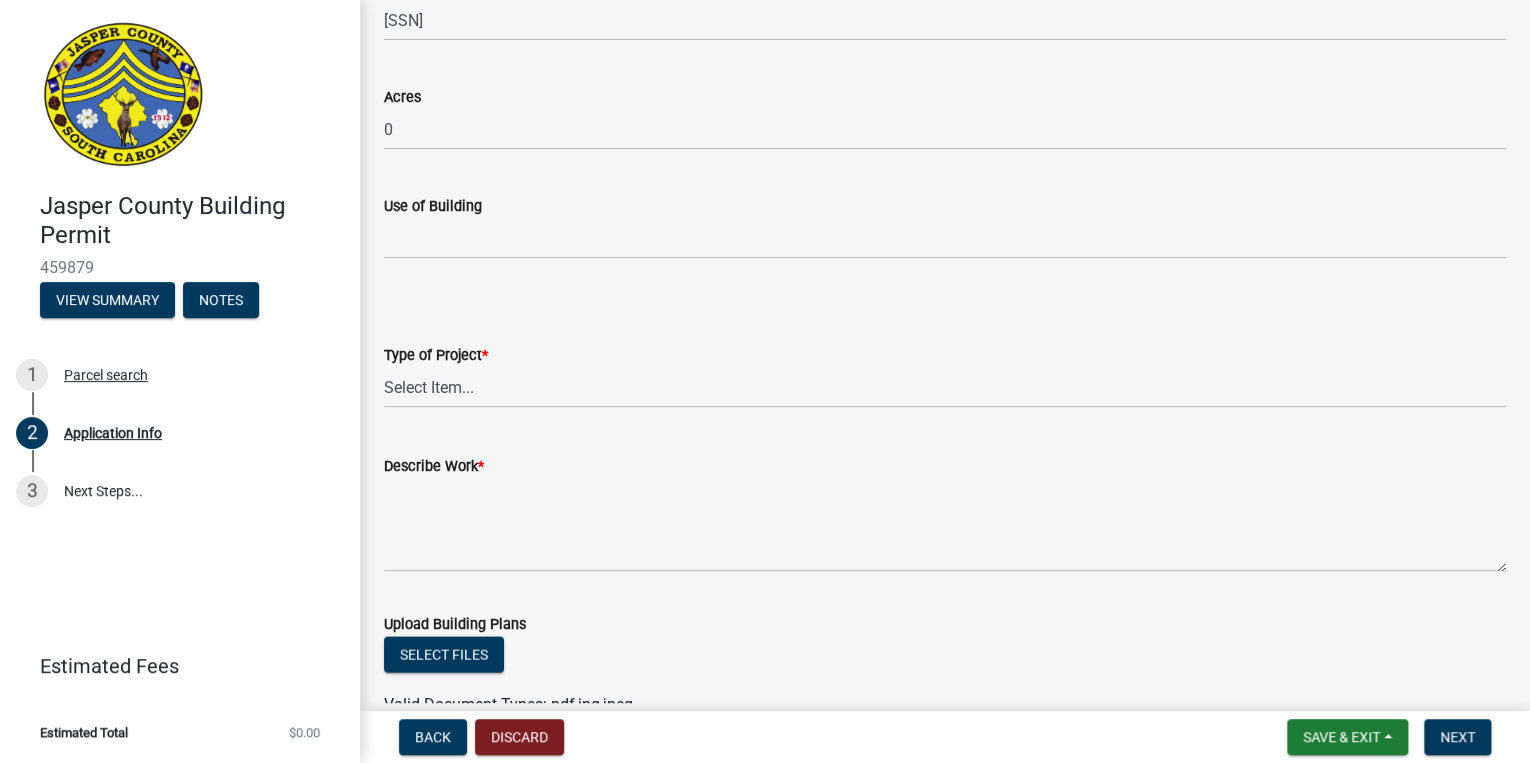 scroll, scrollTop: 1760, scrollLeft: 0, axis: vertical 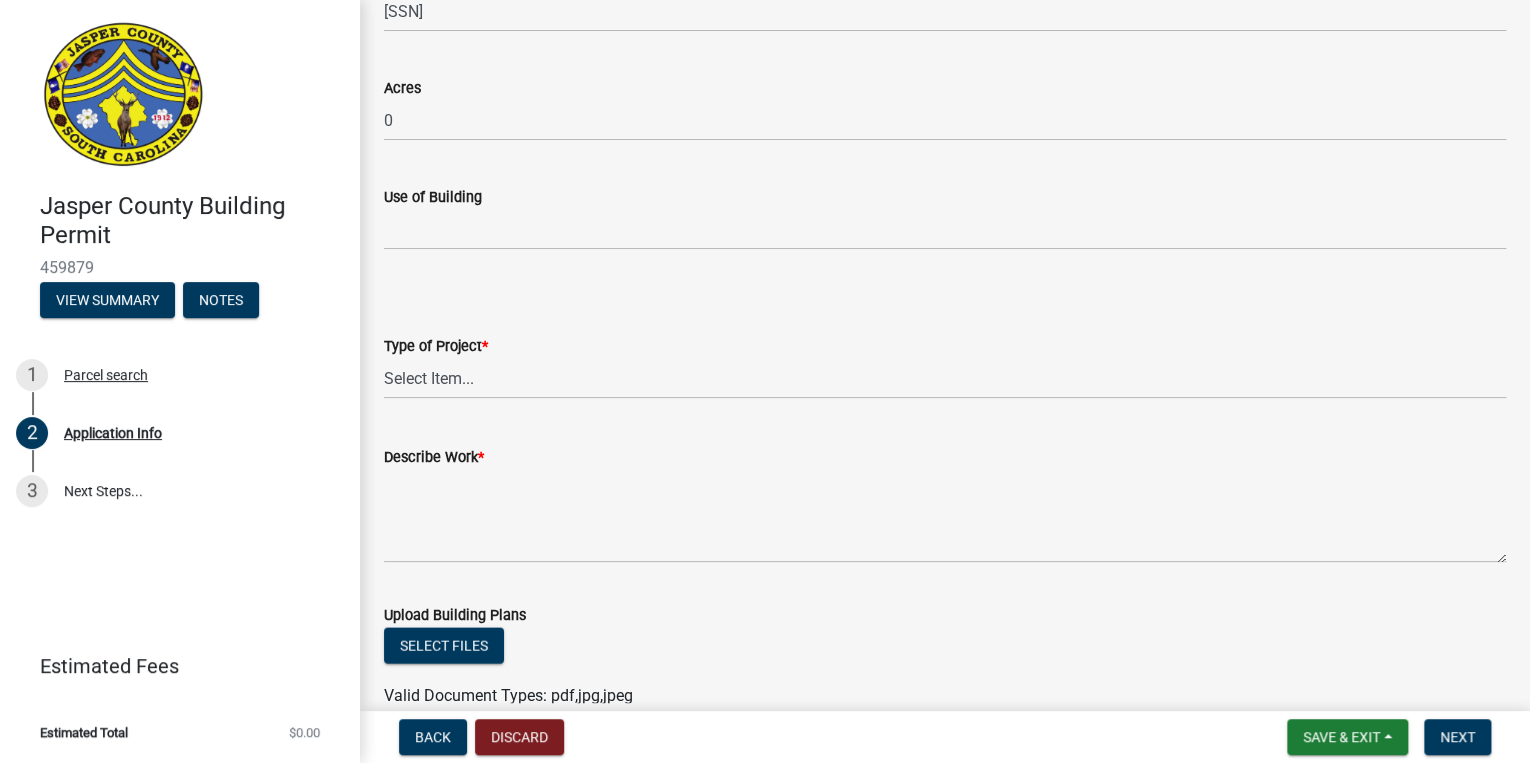 type on "[NUMBER]" 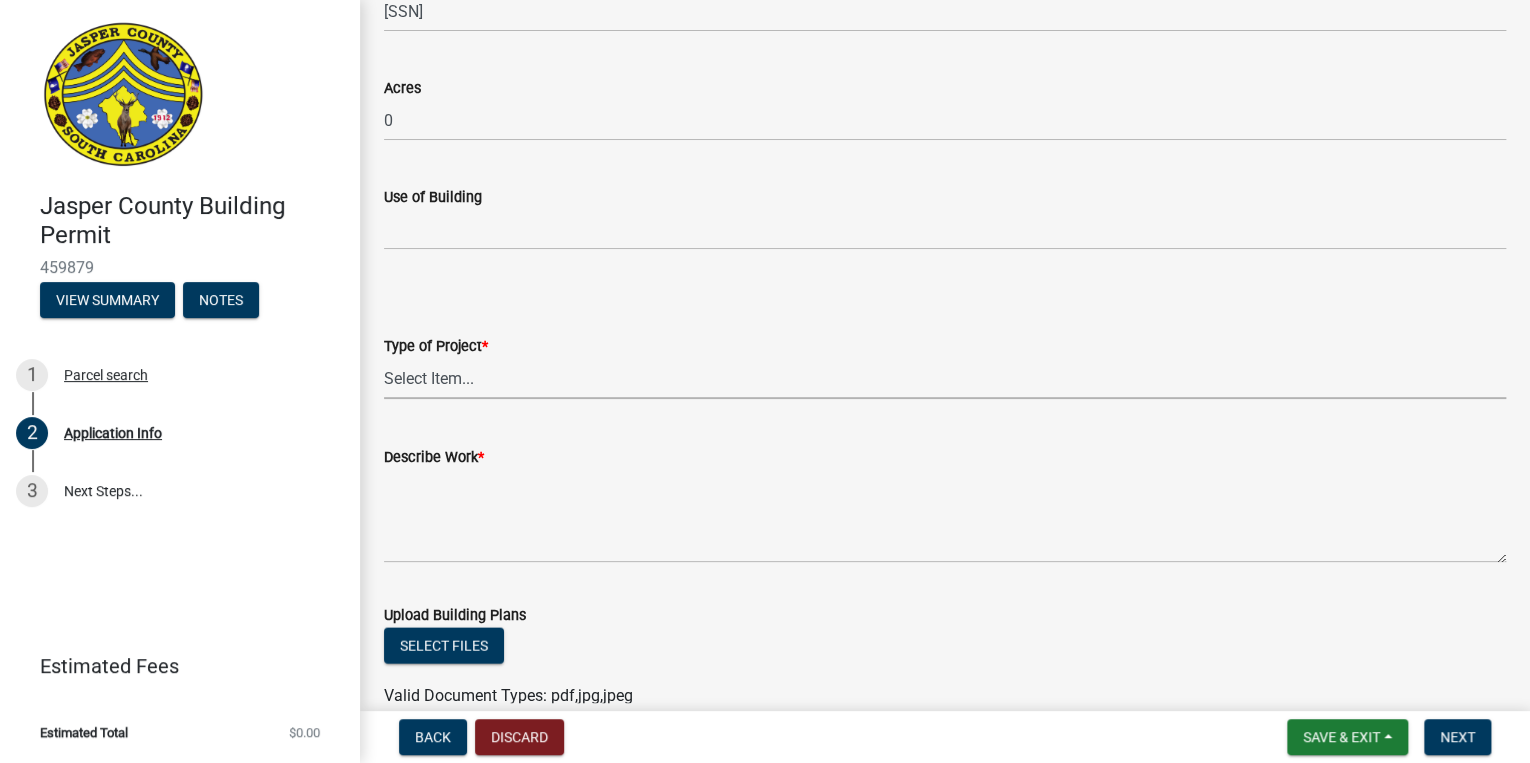 click on "Select Item...   Construction Trailer/Shipping Container   Residential Demolition    Commercial Demolition   Existing Commercial   Residential Addition/Alteration   New Single Family   New Multi-Family   New Commercial   Temporary Use Permit   Electrical Service   Residential Repair/Replace   Solar Panels   Pool   Mechanical/HVAC   Generator   Free-Standing Structure (shed/pole barn/etc.)   Other" at bounding box center [945, 378] 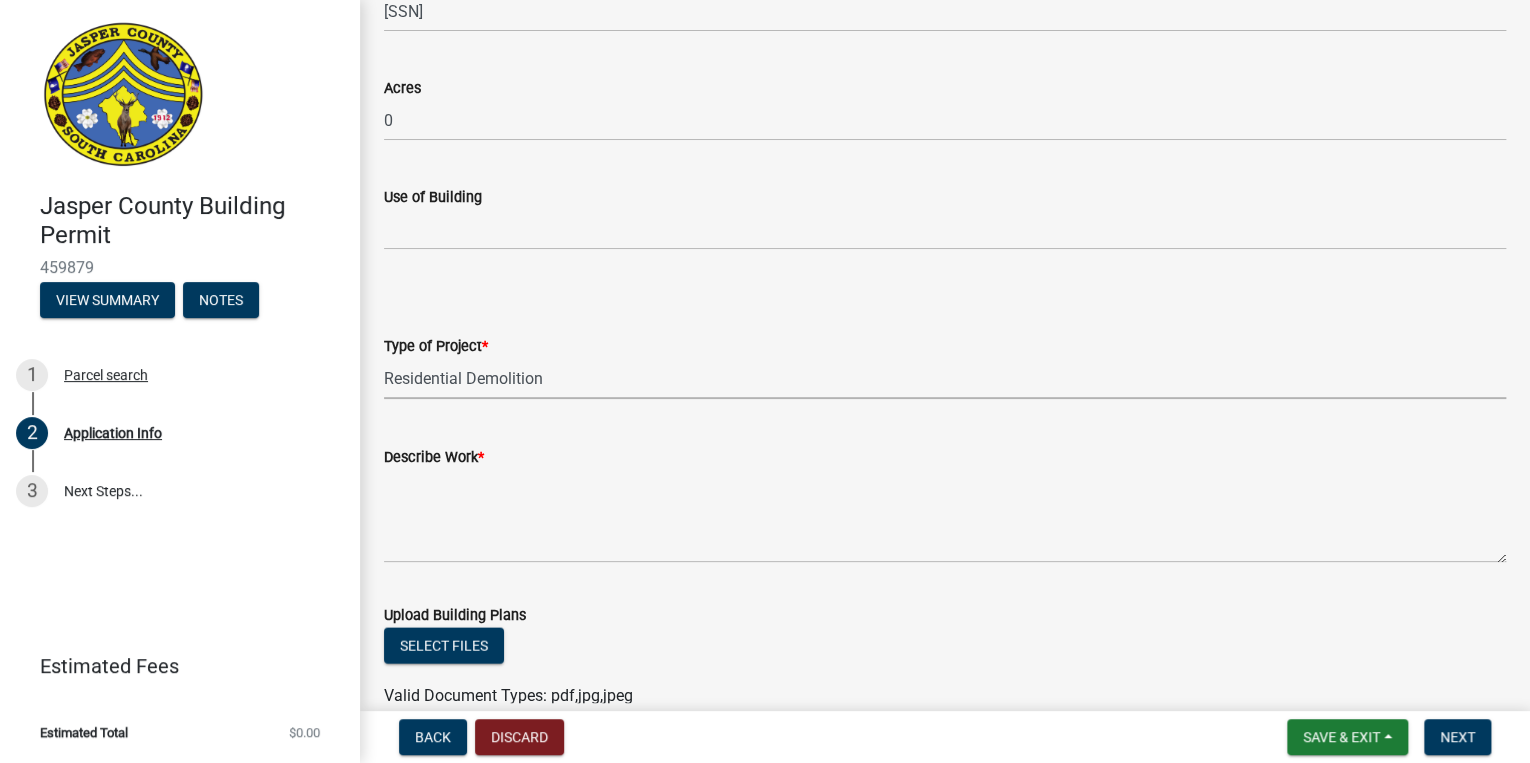 click on "Select Item...   Construction Trailer/Shipping Container   Residential Demolition    Commercial Demolition   Existing Commercial   Residential Addition/Alteration   New Single Family   New Multi-Family   New Commercial   Temporary Use Permit   Electrical Service   Residential Repair/Replace   Solar Panels   Pool   Mechanical/HVAC   Generator   Free-Standing Structure (shed/pole barn/etc.)   Other" at bounding box center [945, 378] 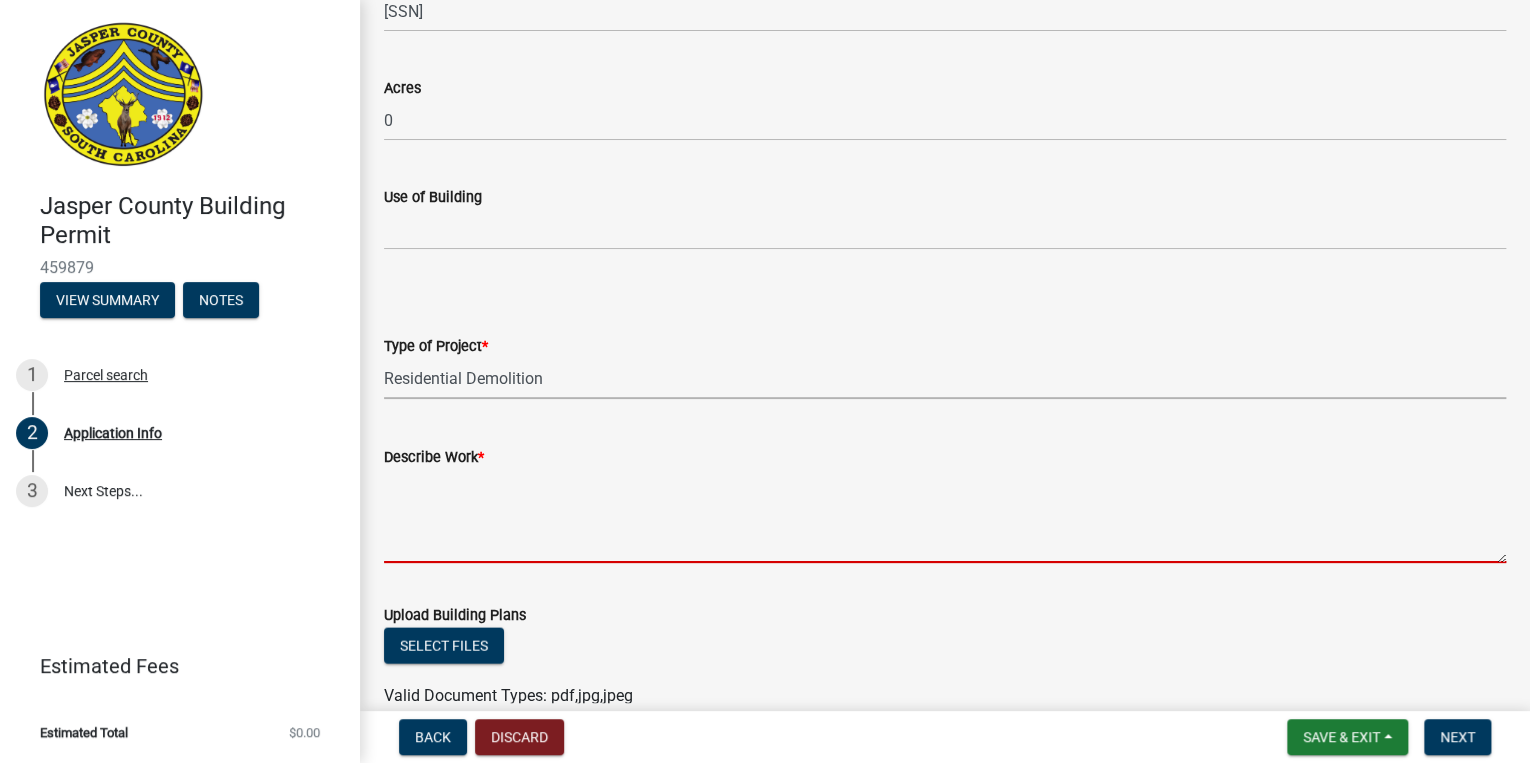 click on "Describe Work  *" at bounding box center [945, 516] 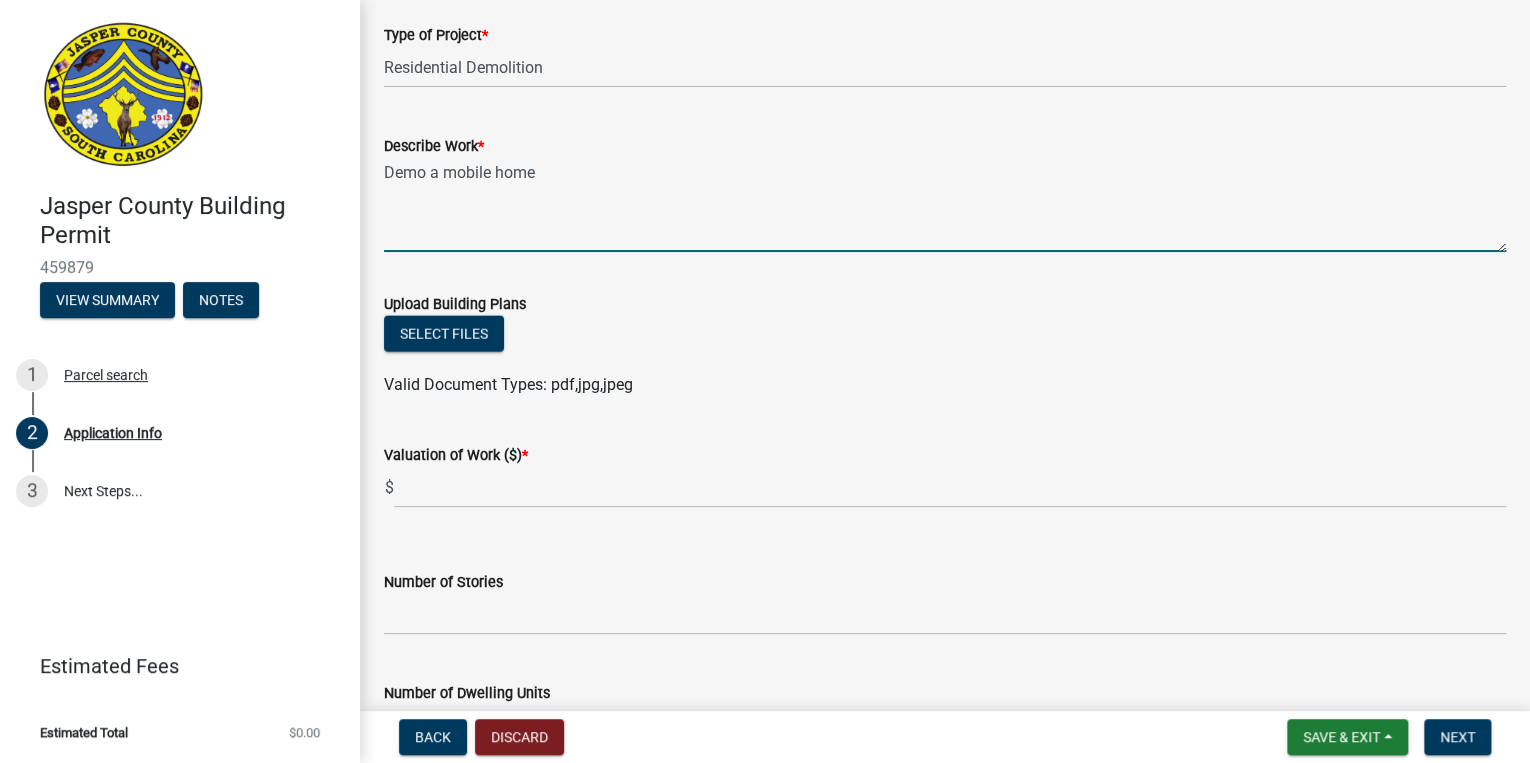 scroll, scrollTop: 2080, scrollLeft: 0, axis: vertical 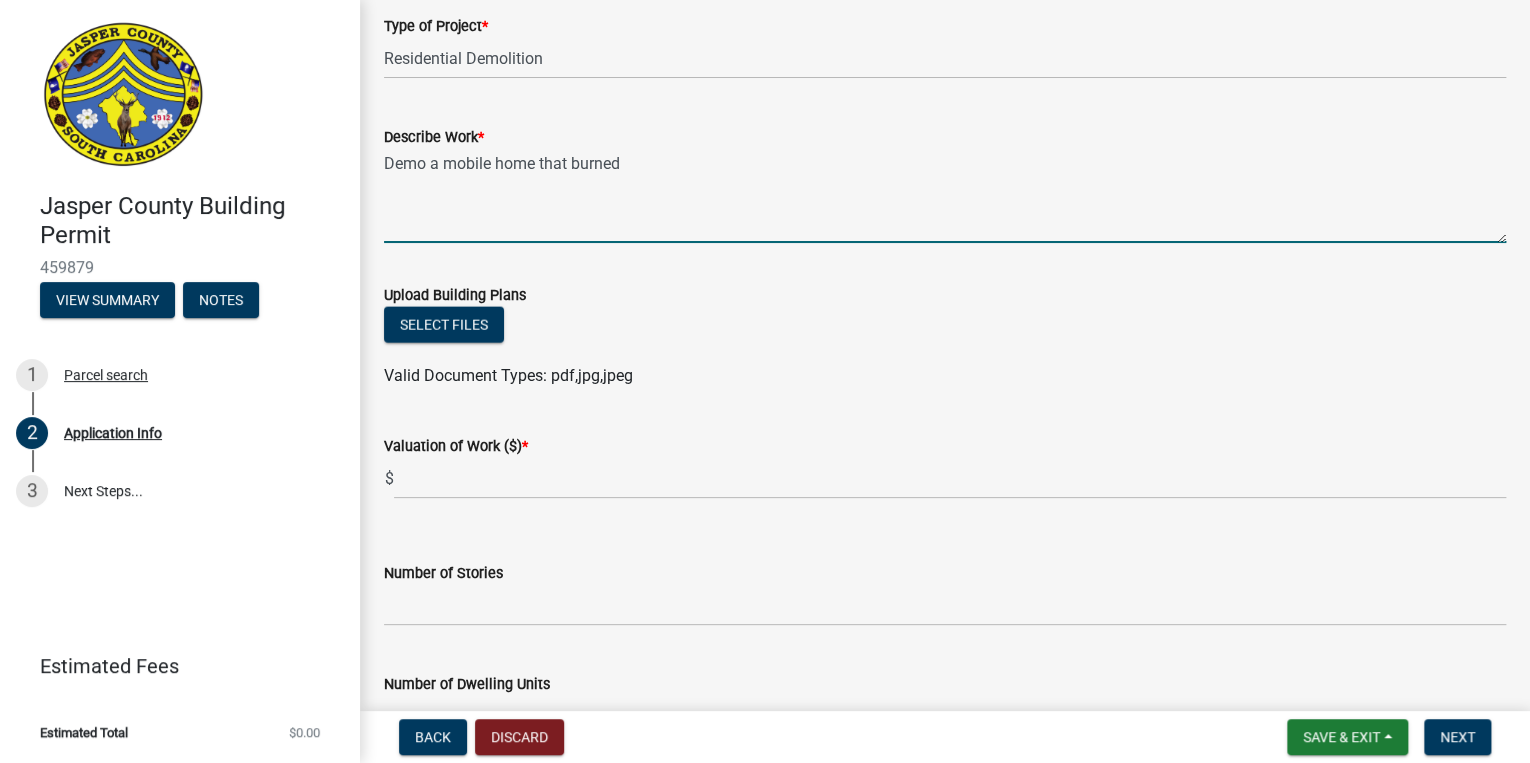 type on "Demo a mobile home that burned" 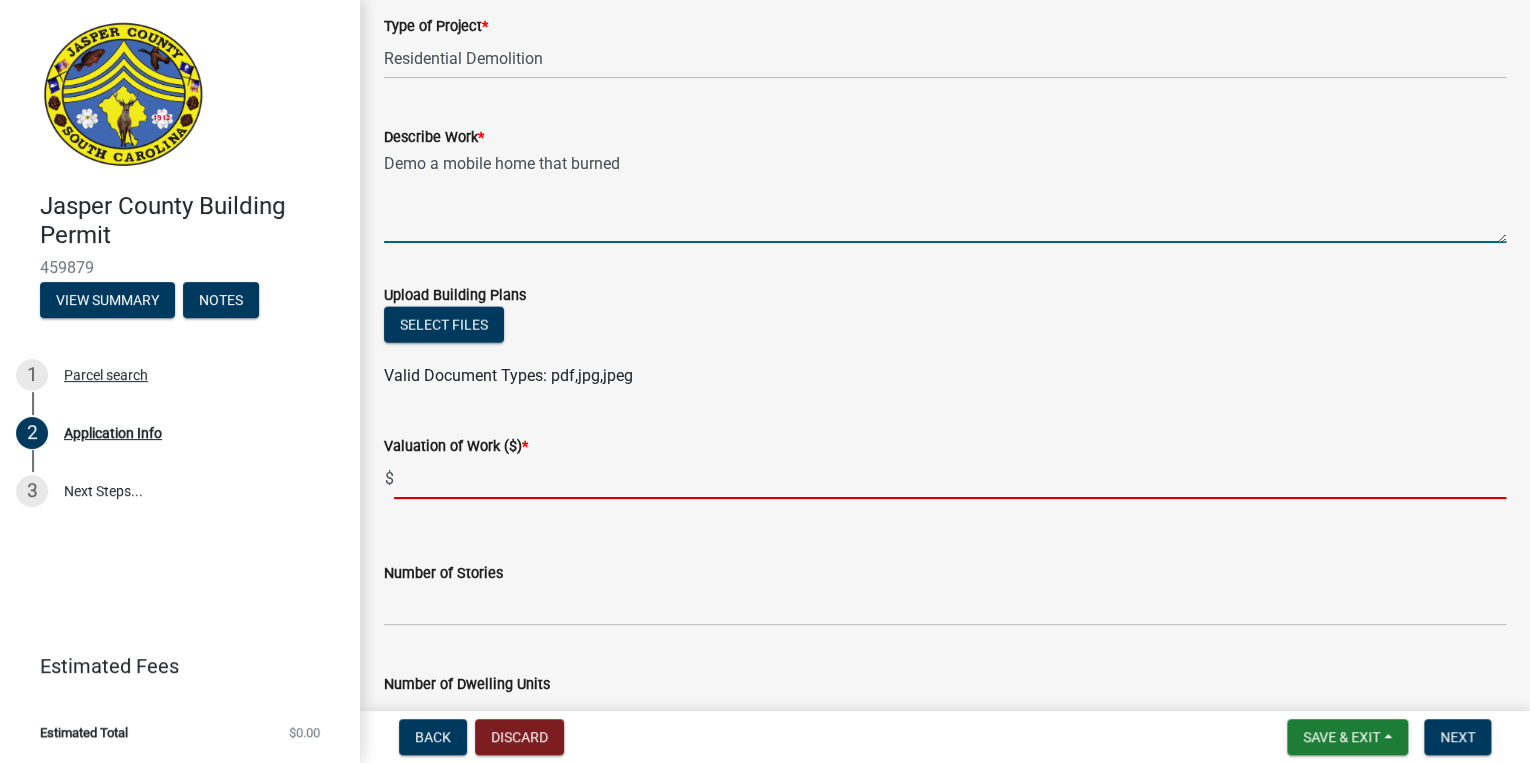click 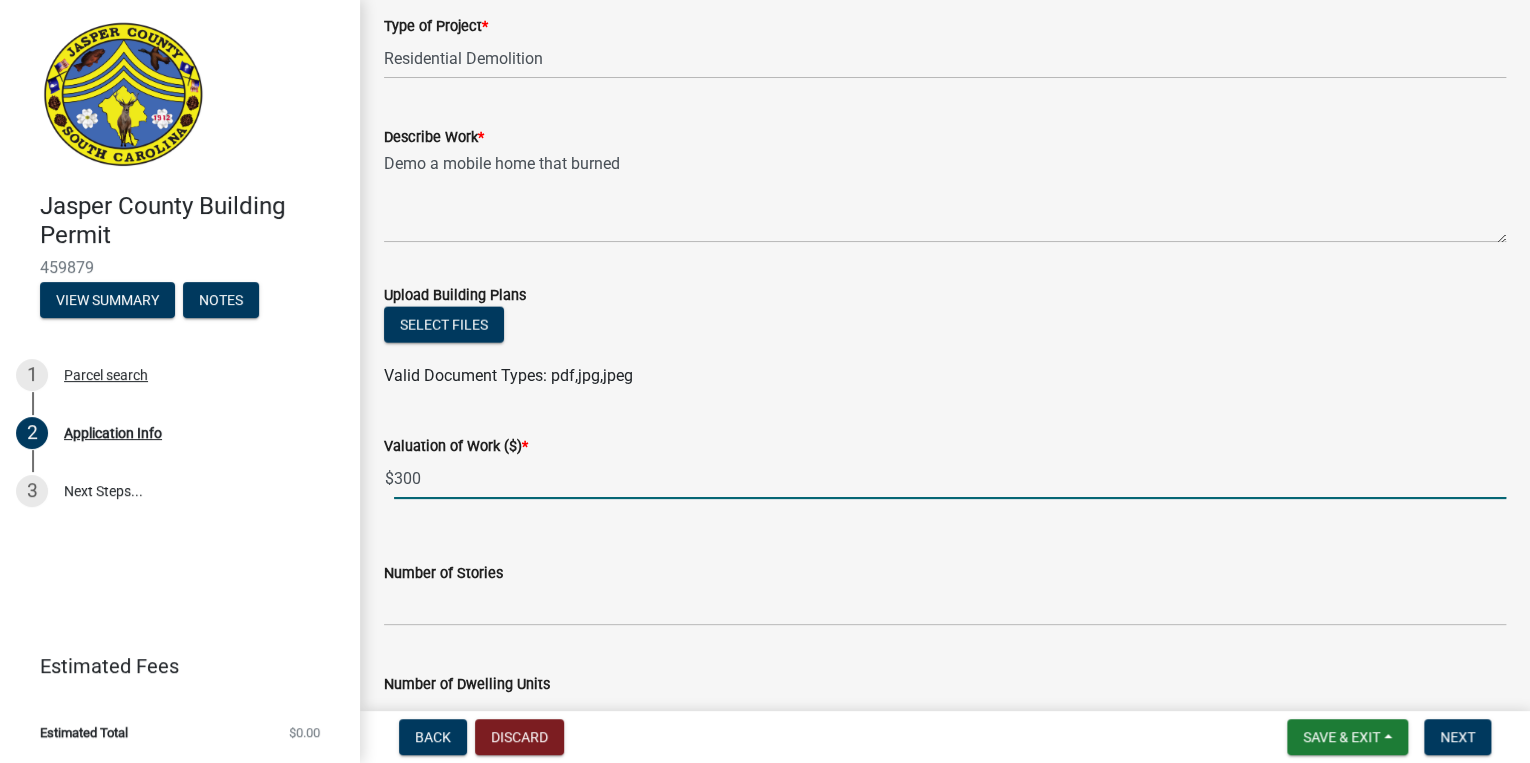 type on "300" 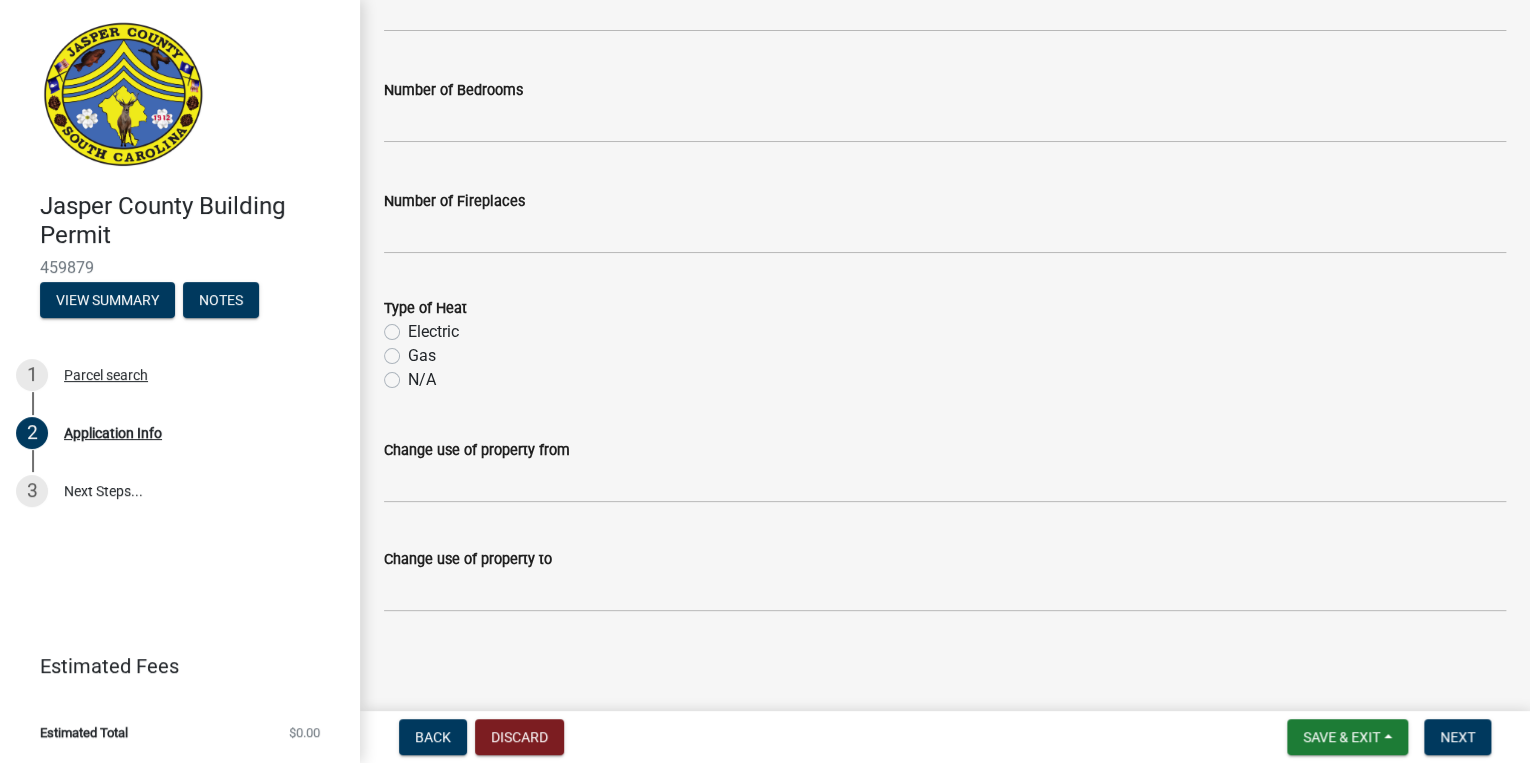 scroll, scrollTop: 2899, scrollLeft: 0, axis: vertical 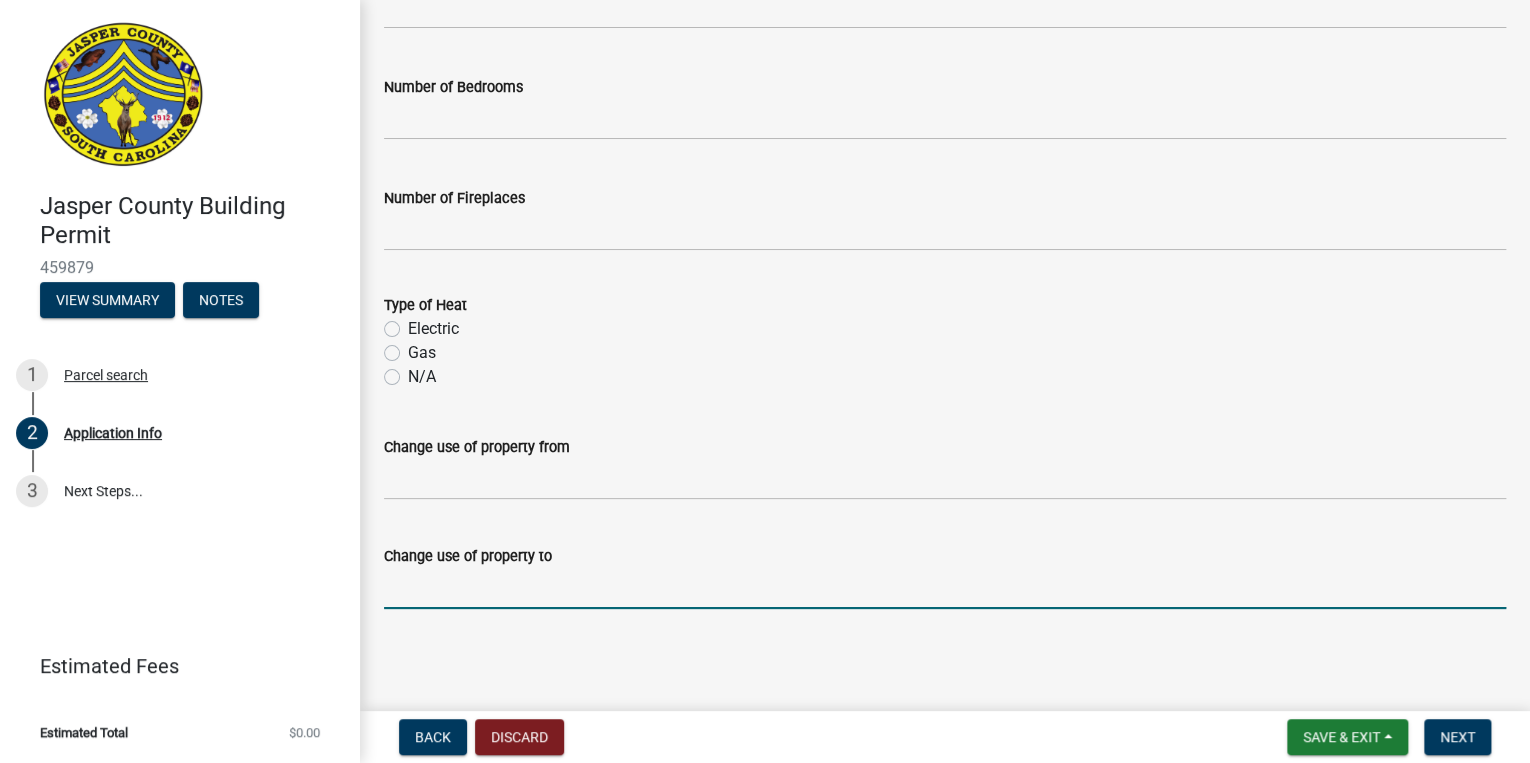 click on "Change use of property to" at bounding box center (945, 588) 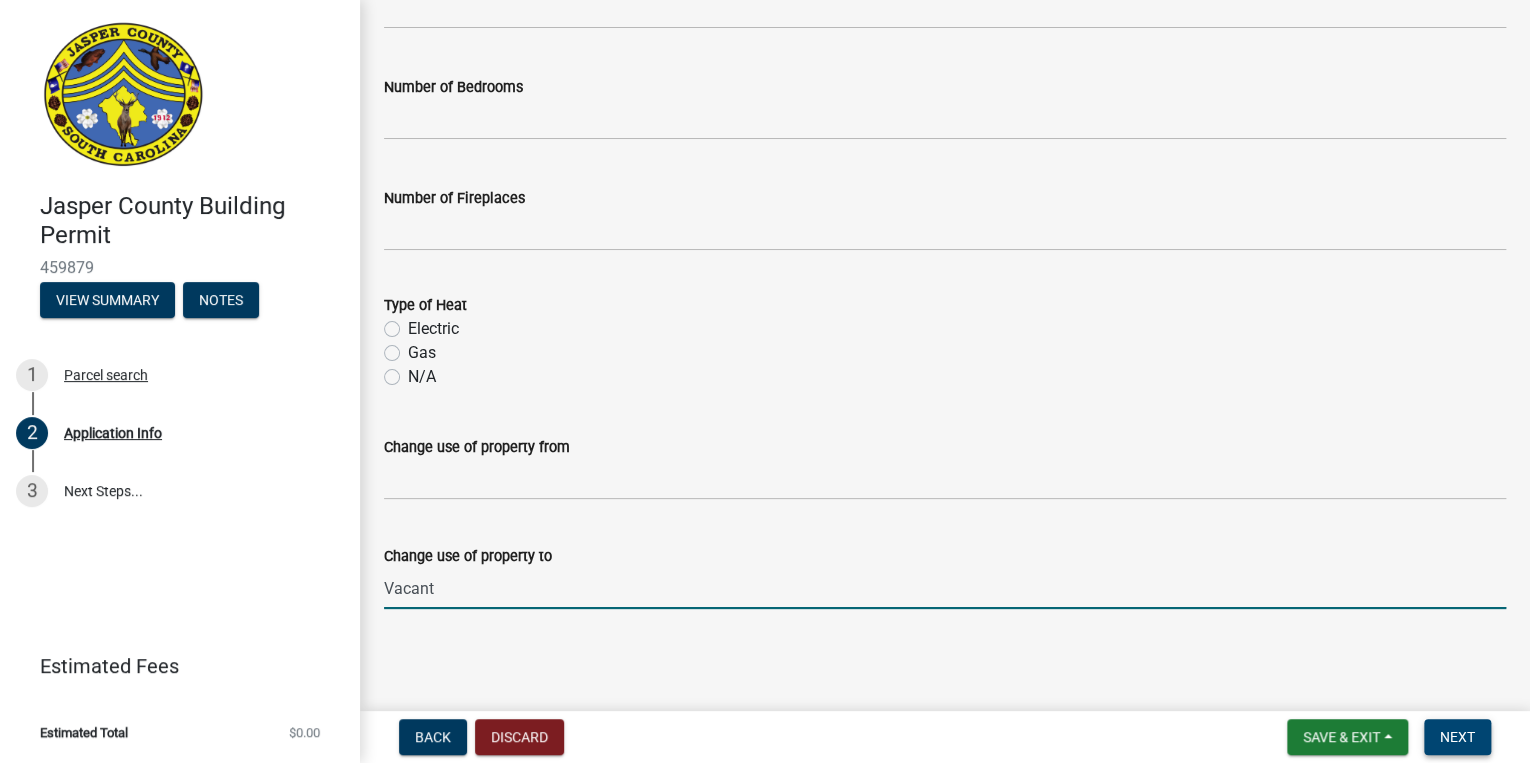 type on "Vacant" 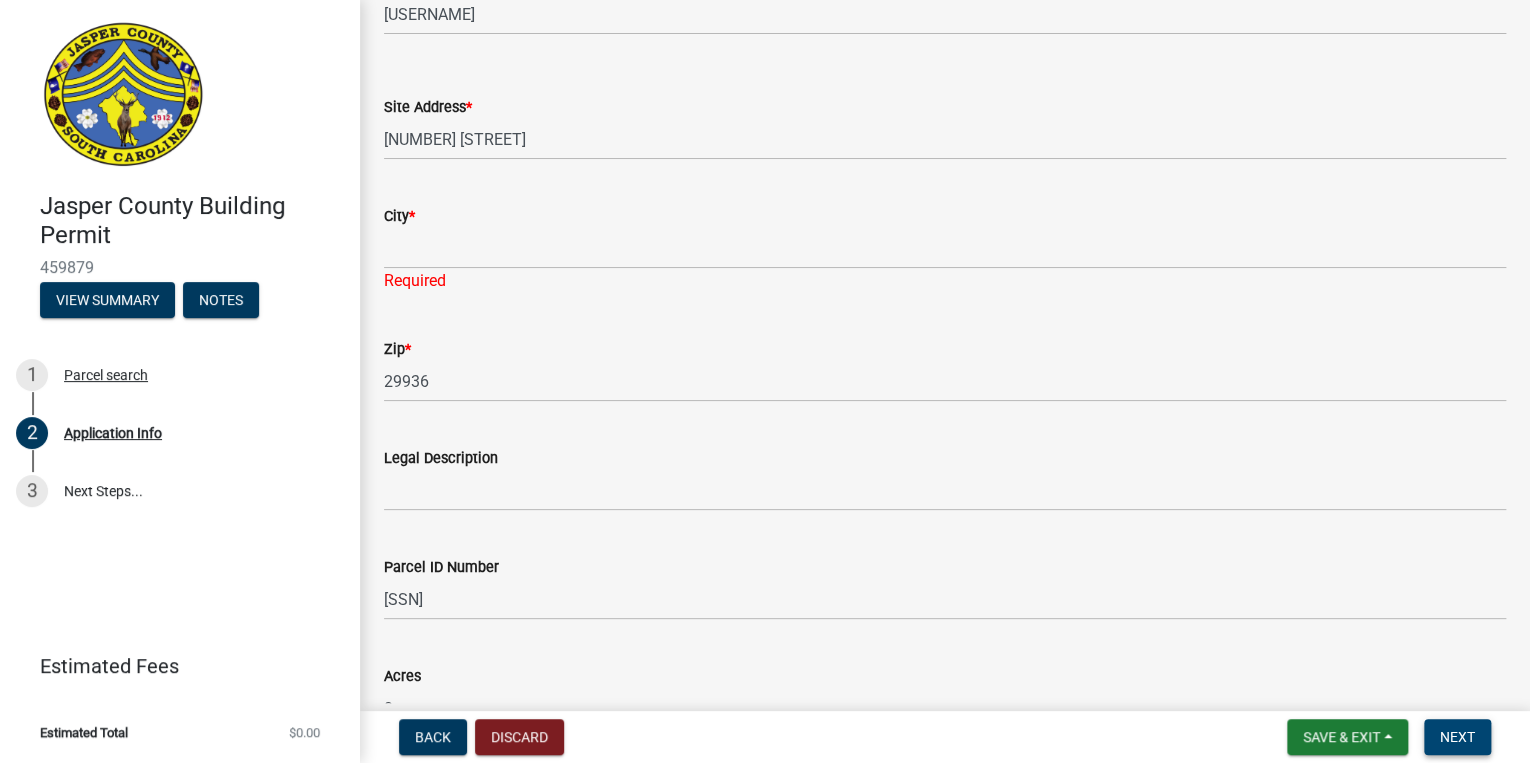 scroll, scrollTop: 1083, scrollLeft: 0, axis: vertical 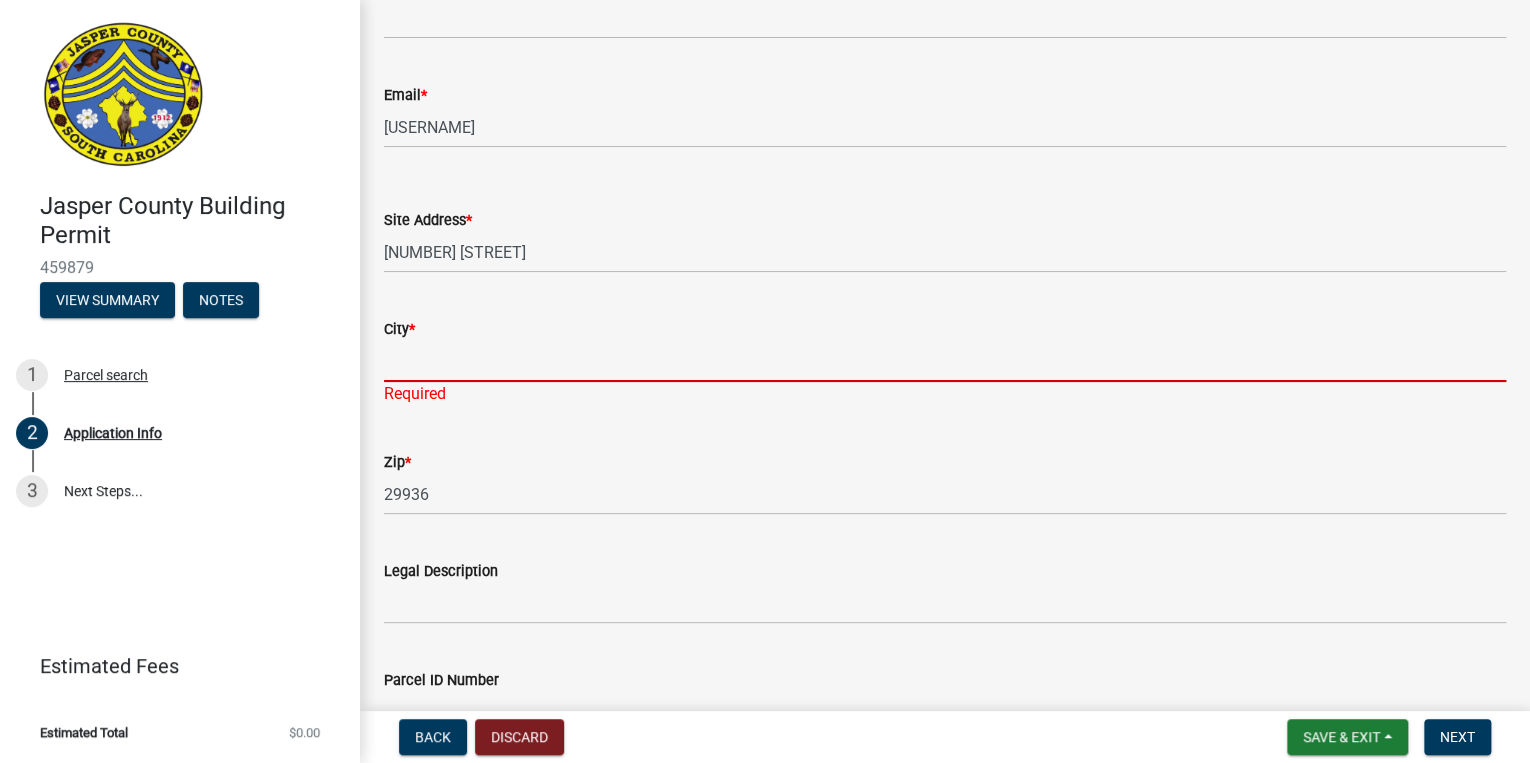 click on "City  *" at bounding box center (945, 361) 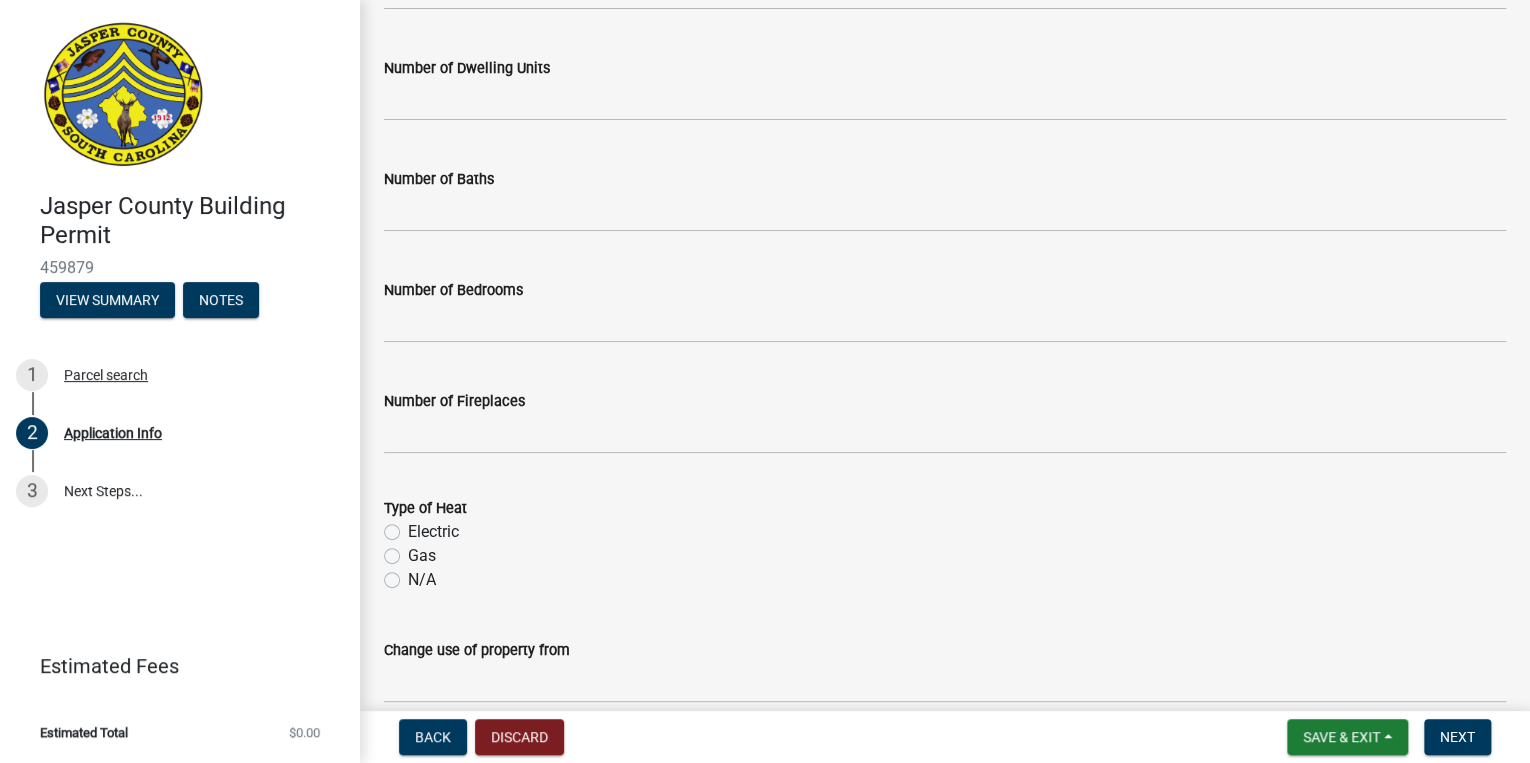 scroll, scrollTop: 2923, scrollLeft: 0, axis: vertical 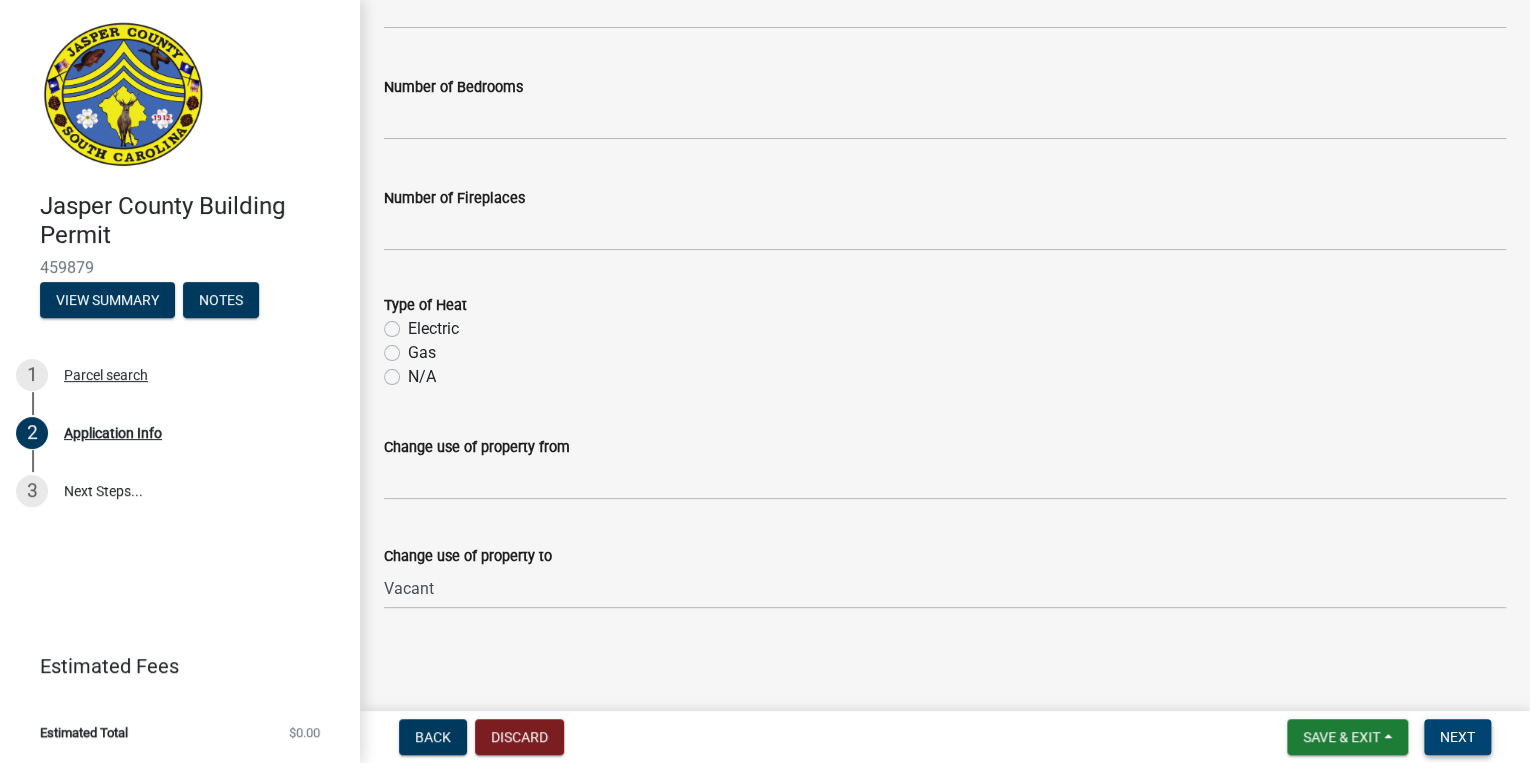 click on "Next" at bounding box center (1457, 737) 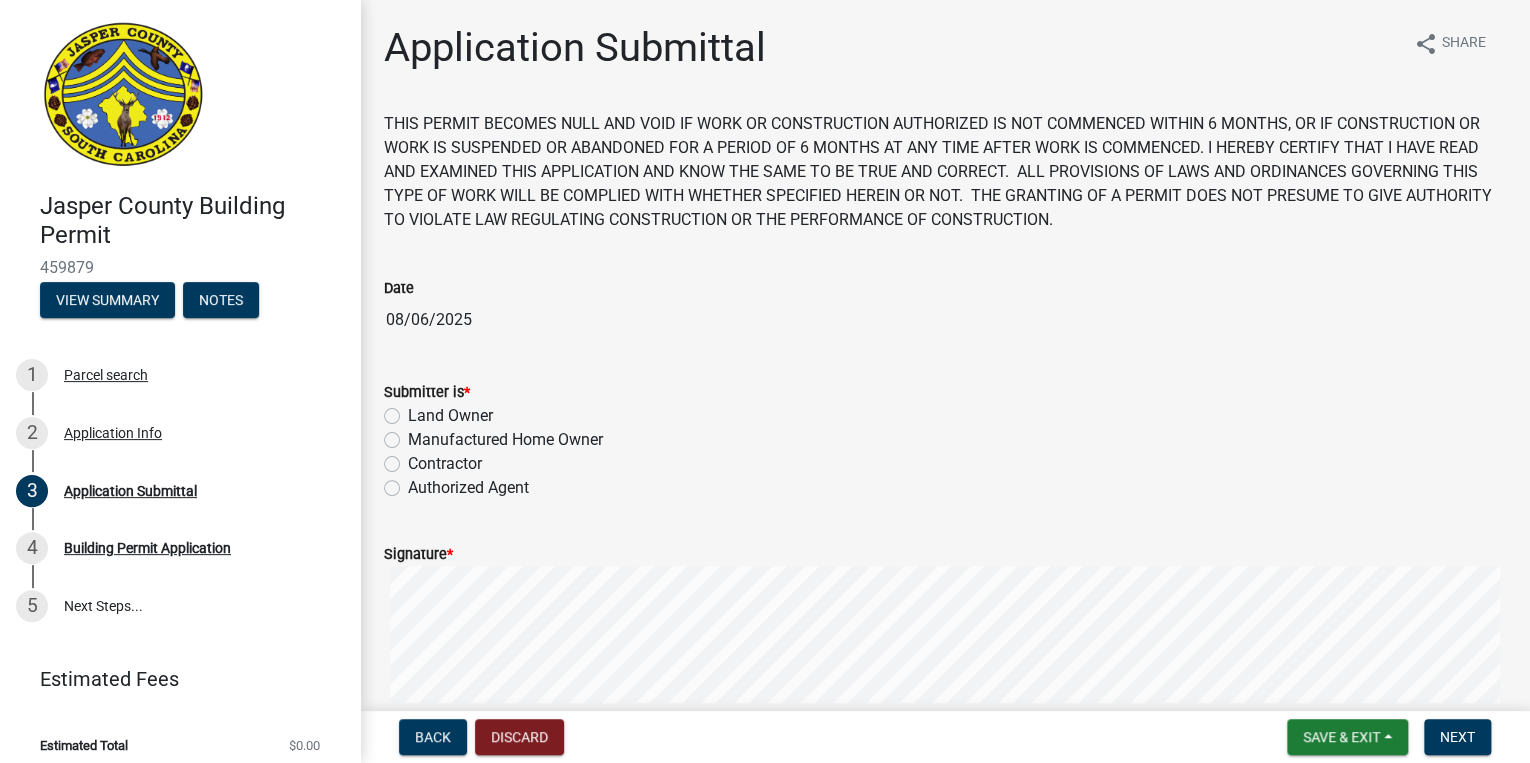 click on "Authorized Agent" 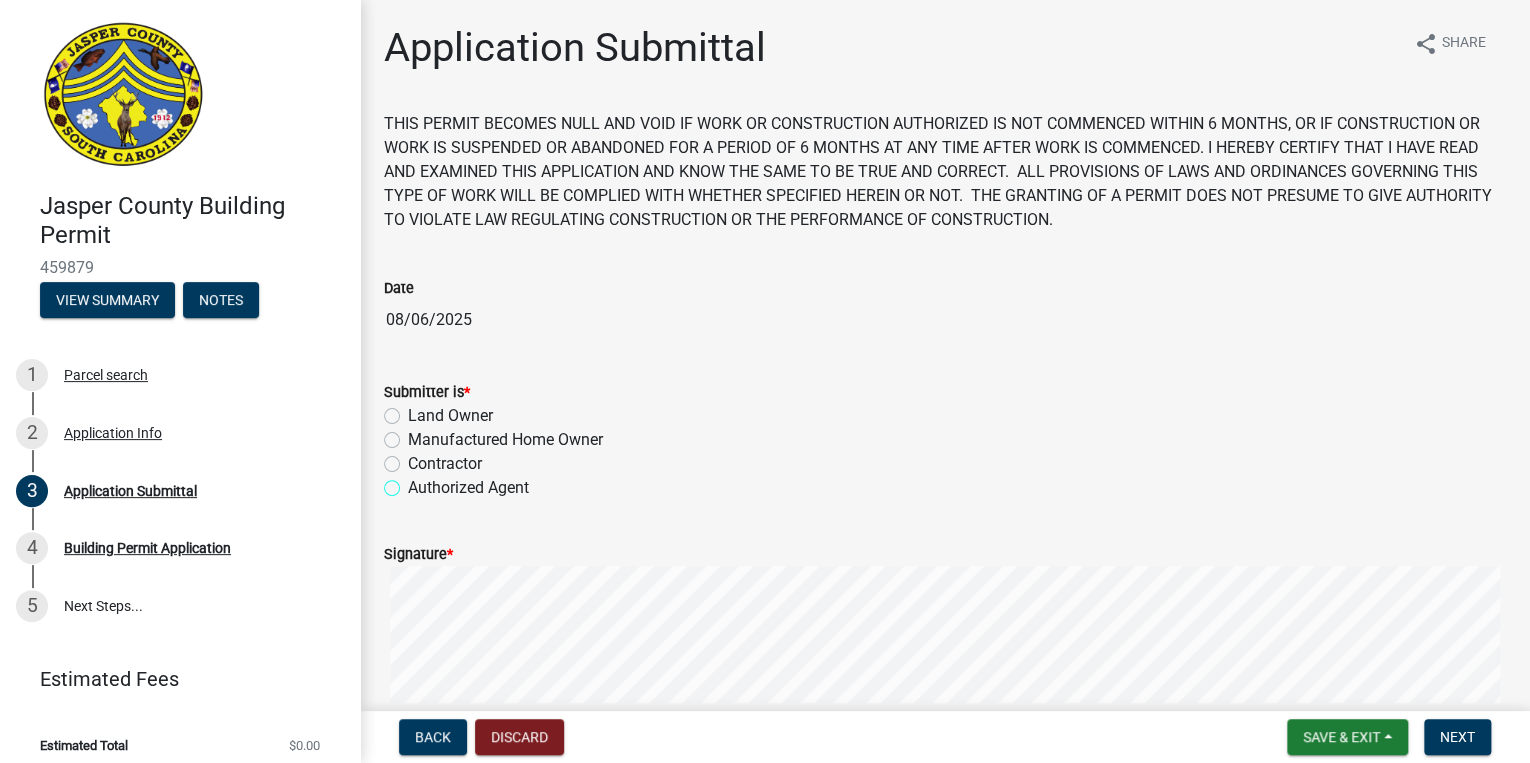 click on "Authorized Agent" at bounding box center (414, 482) 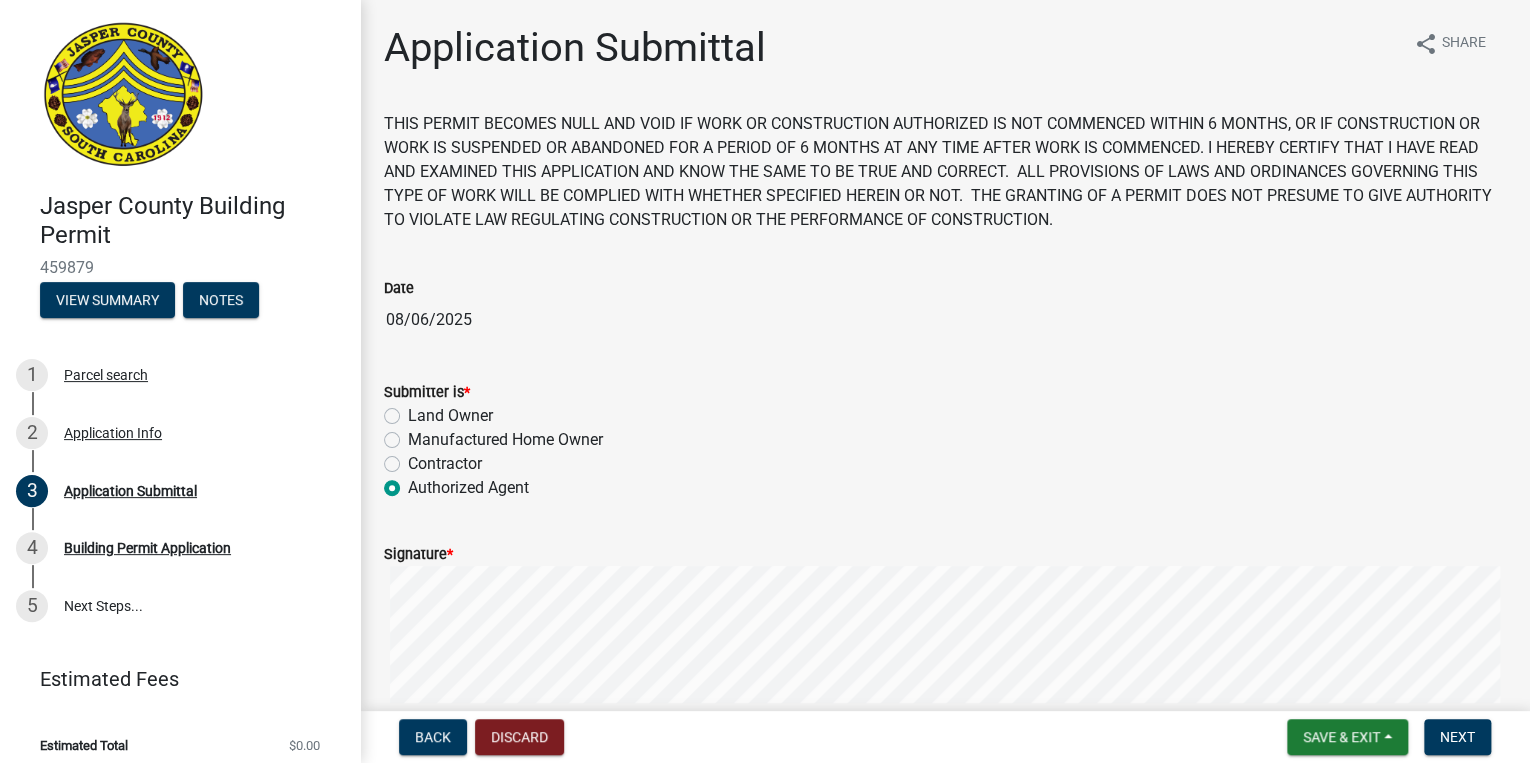radio on "true" 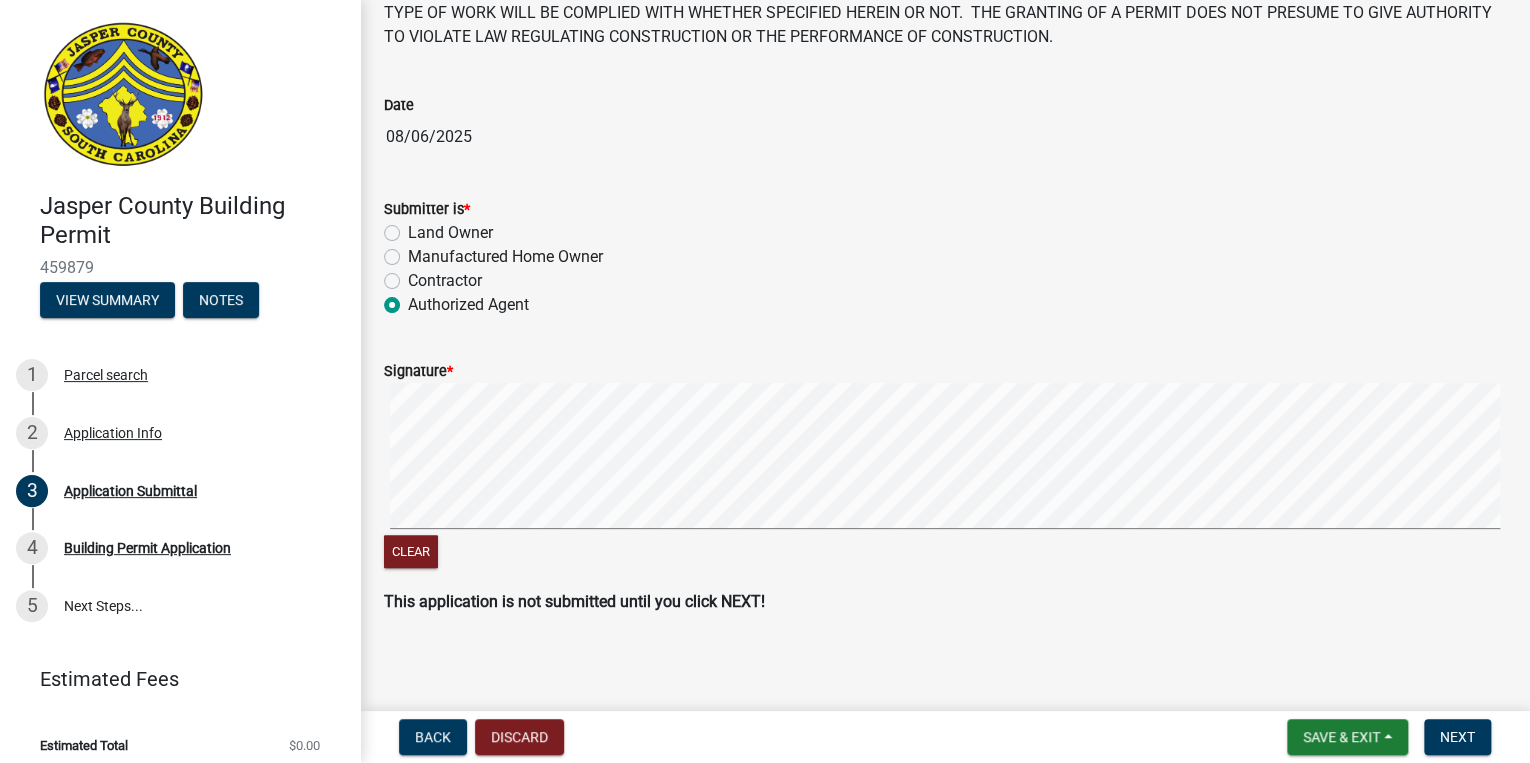 scroll, scrollTop: 188, scrollLeft: 0, axis: vertical 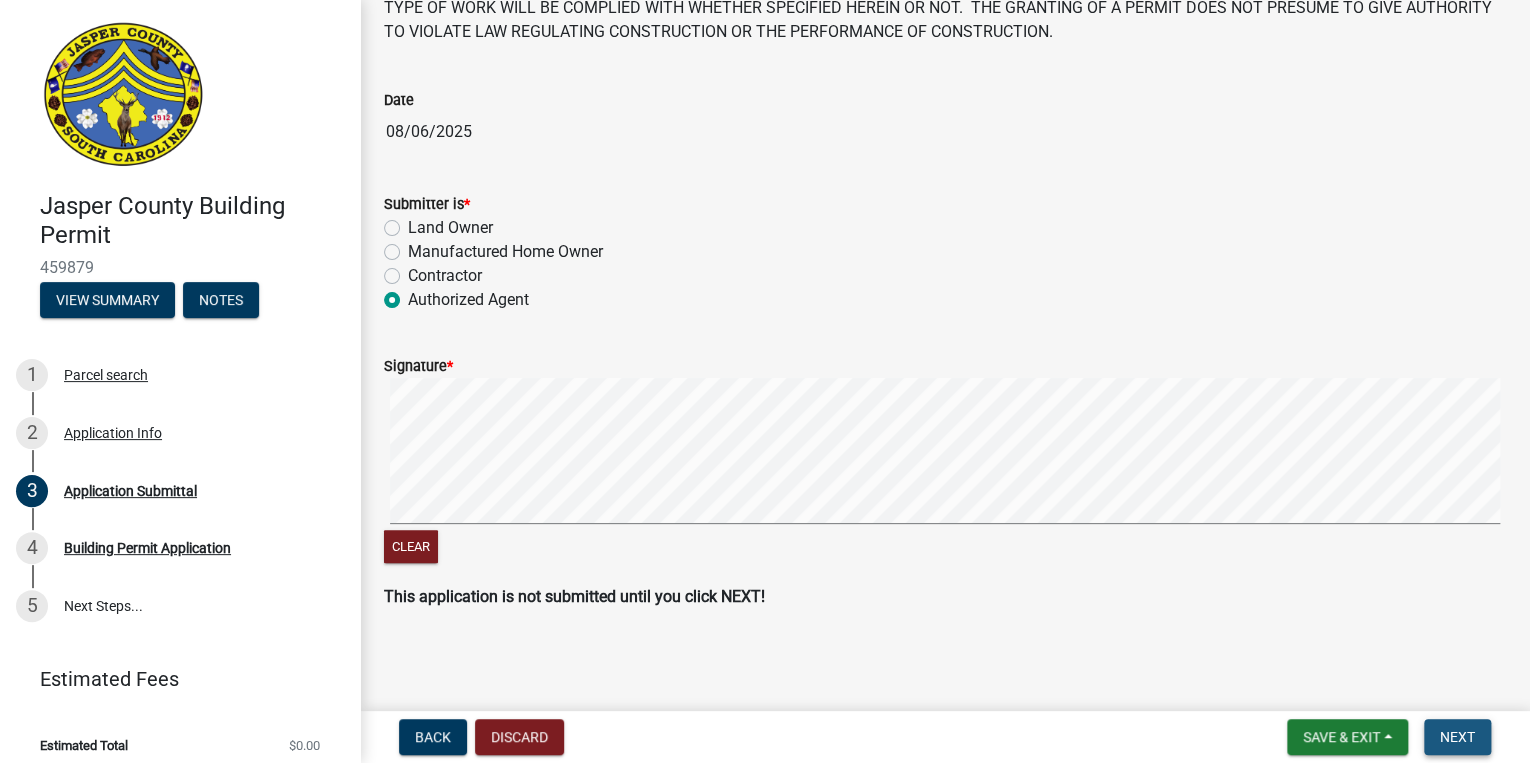 click on "Next" at bounding box center (1457, 737) 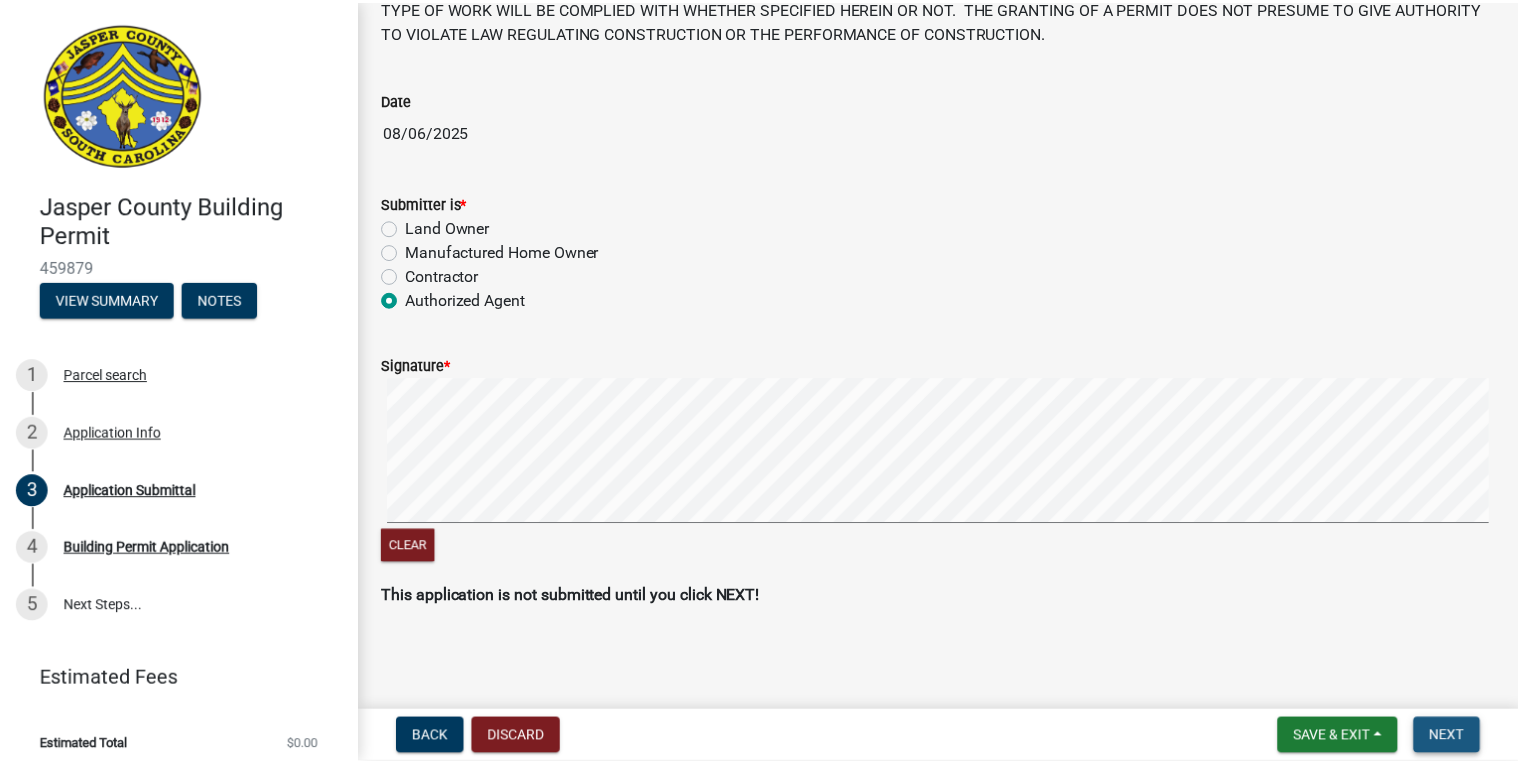 scroll, scrollTop: 0, scrollLeft: 0, axis: both 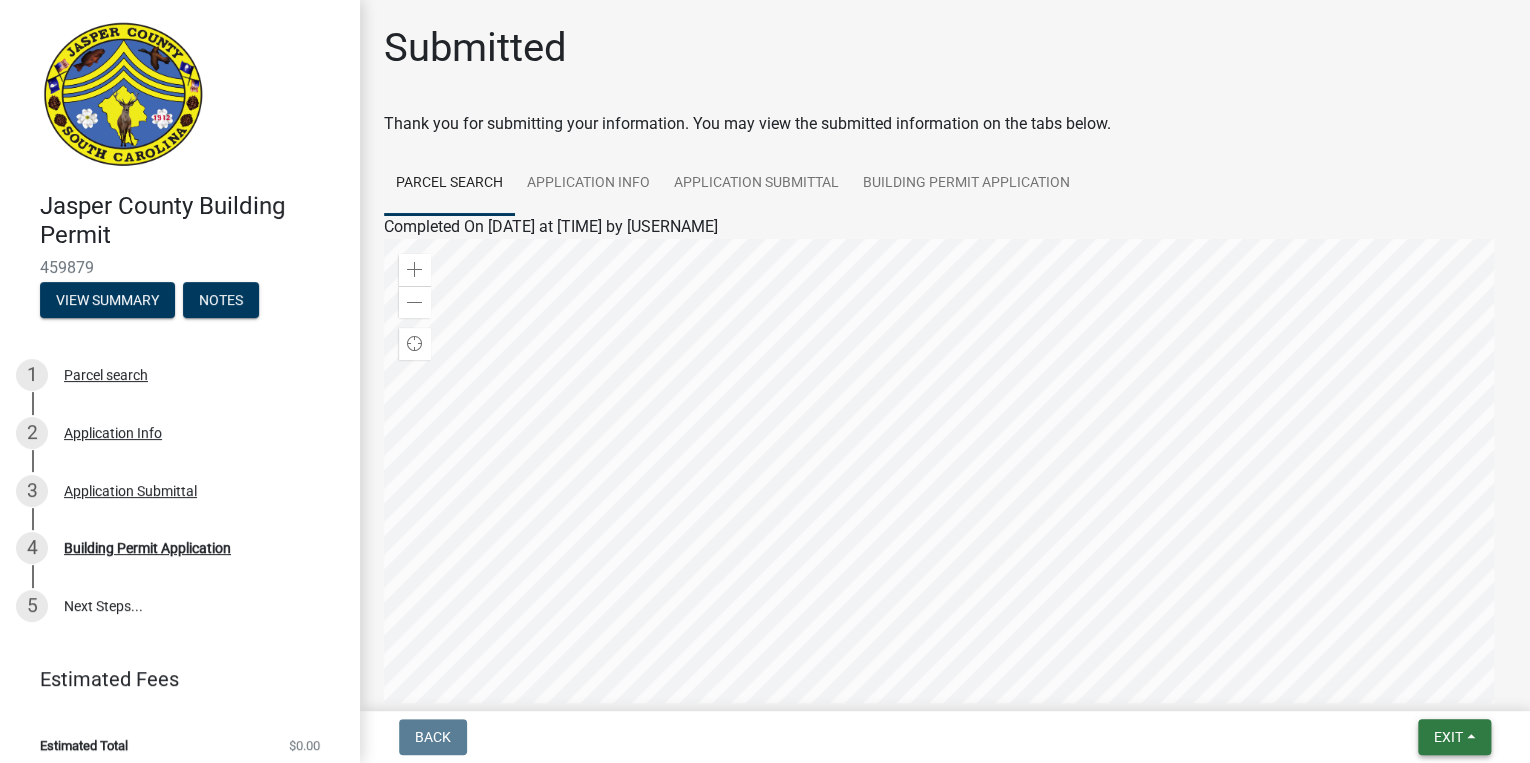 click on "Exit" at bounding box center (1448, 737) 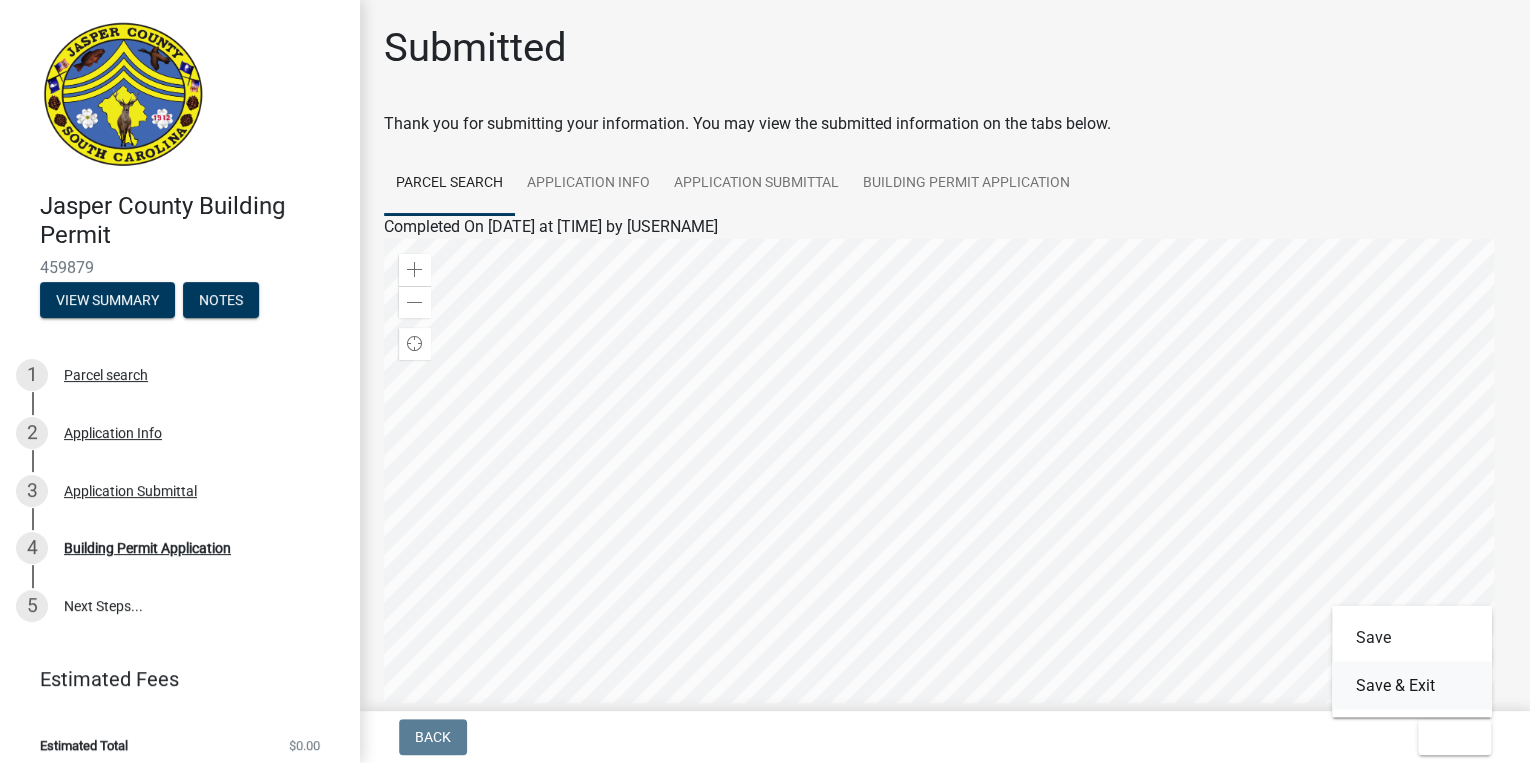 click on "Save & Exit" at bounding box center [1412, 685] 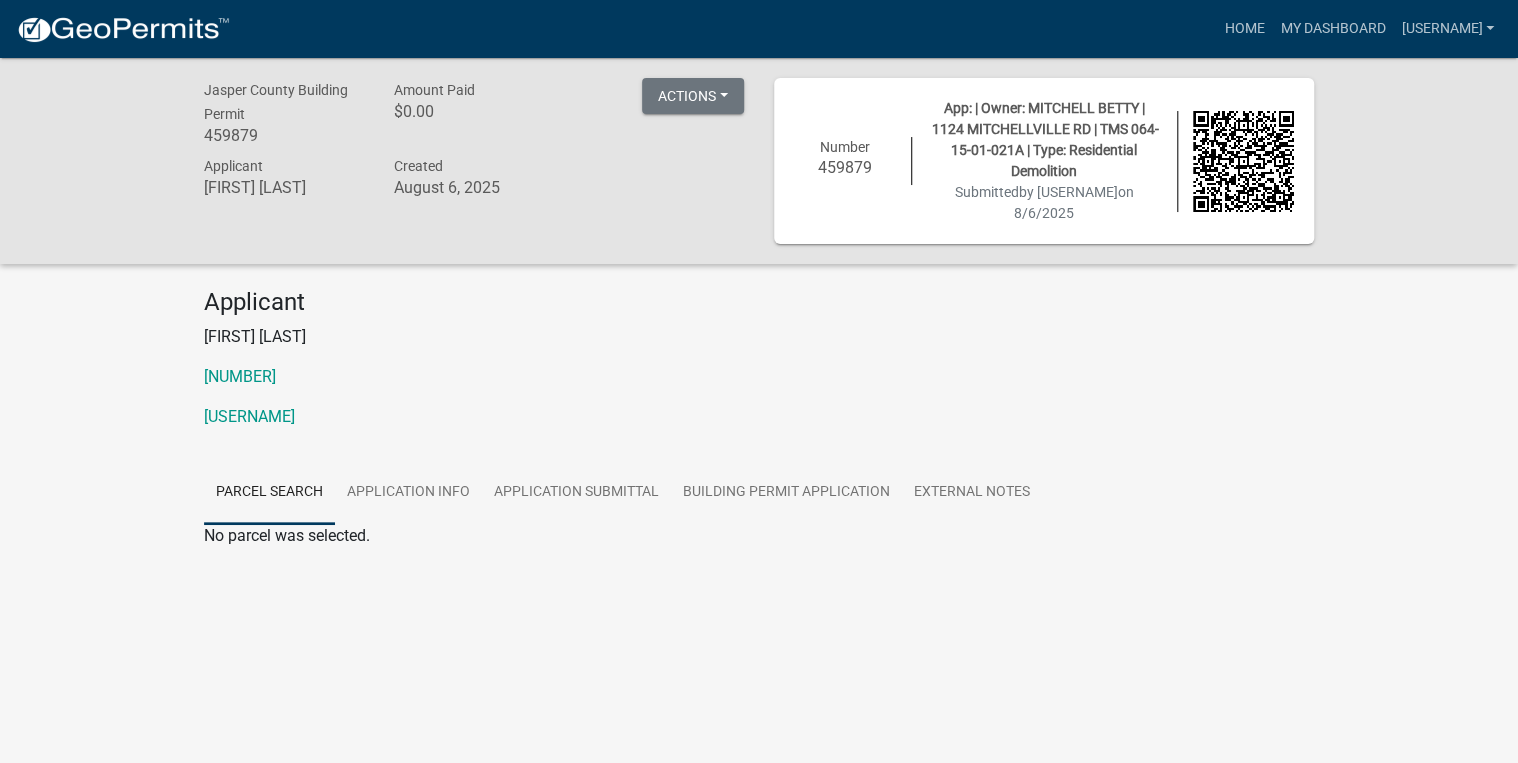 drag, startPoint x: 1411, startPoint y: 684, endPoint x: 904, endPoint y: 196, distance: 703.6995 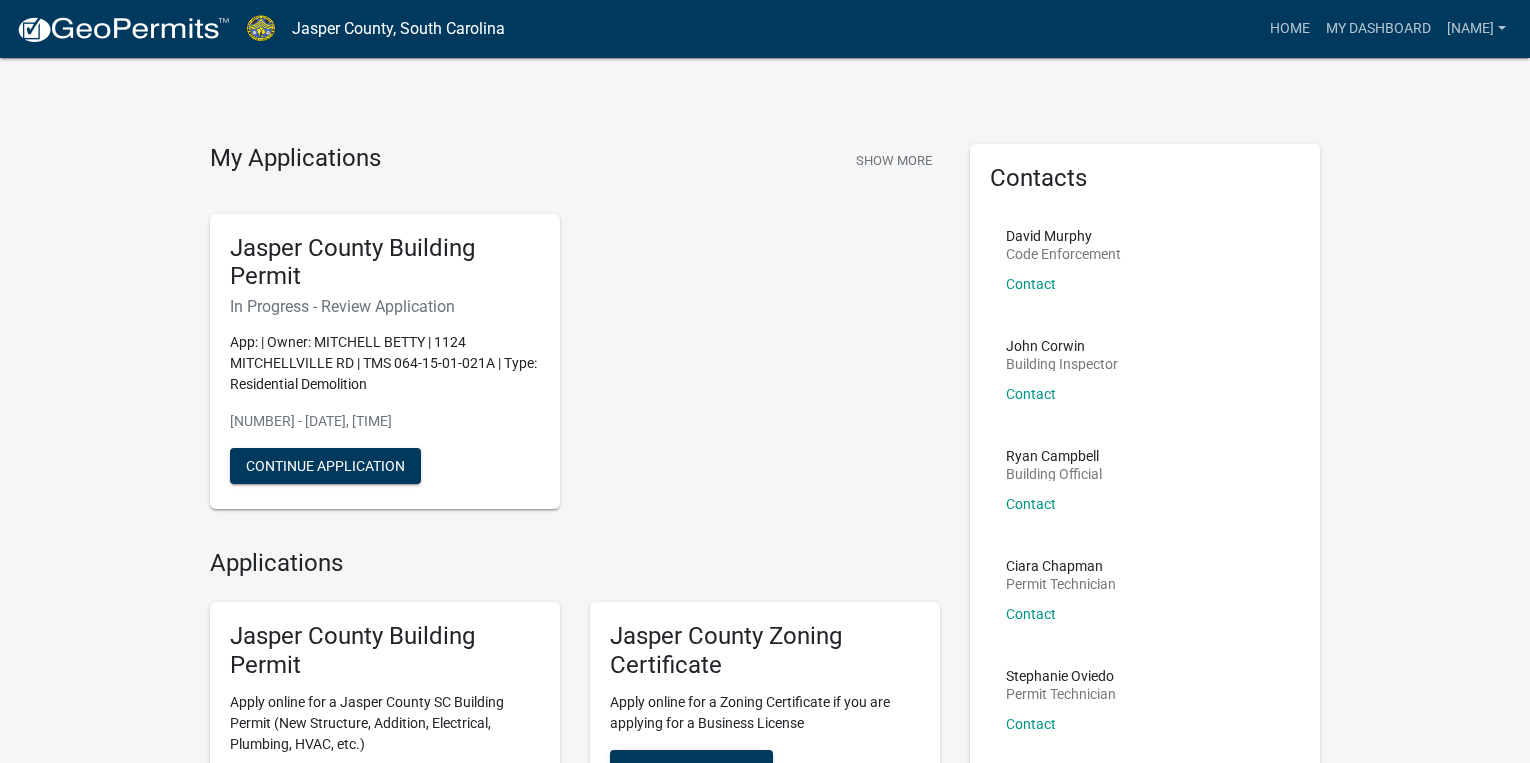 scroll, scrollTop: 0, scrollLeft: 0, axis: both 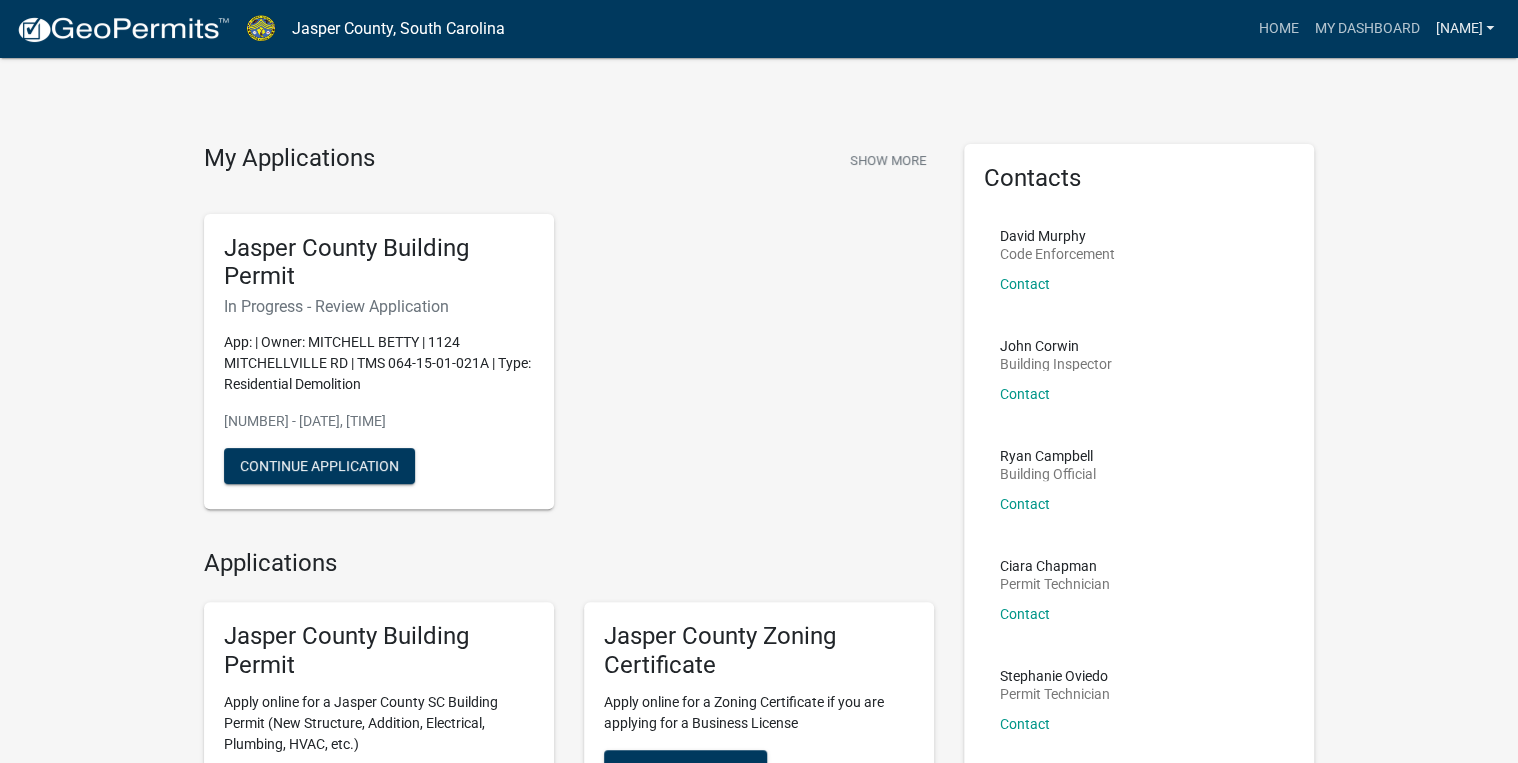 click on "[NAME]" at bounding box center (1464, 29) 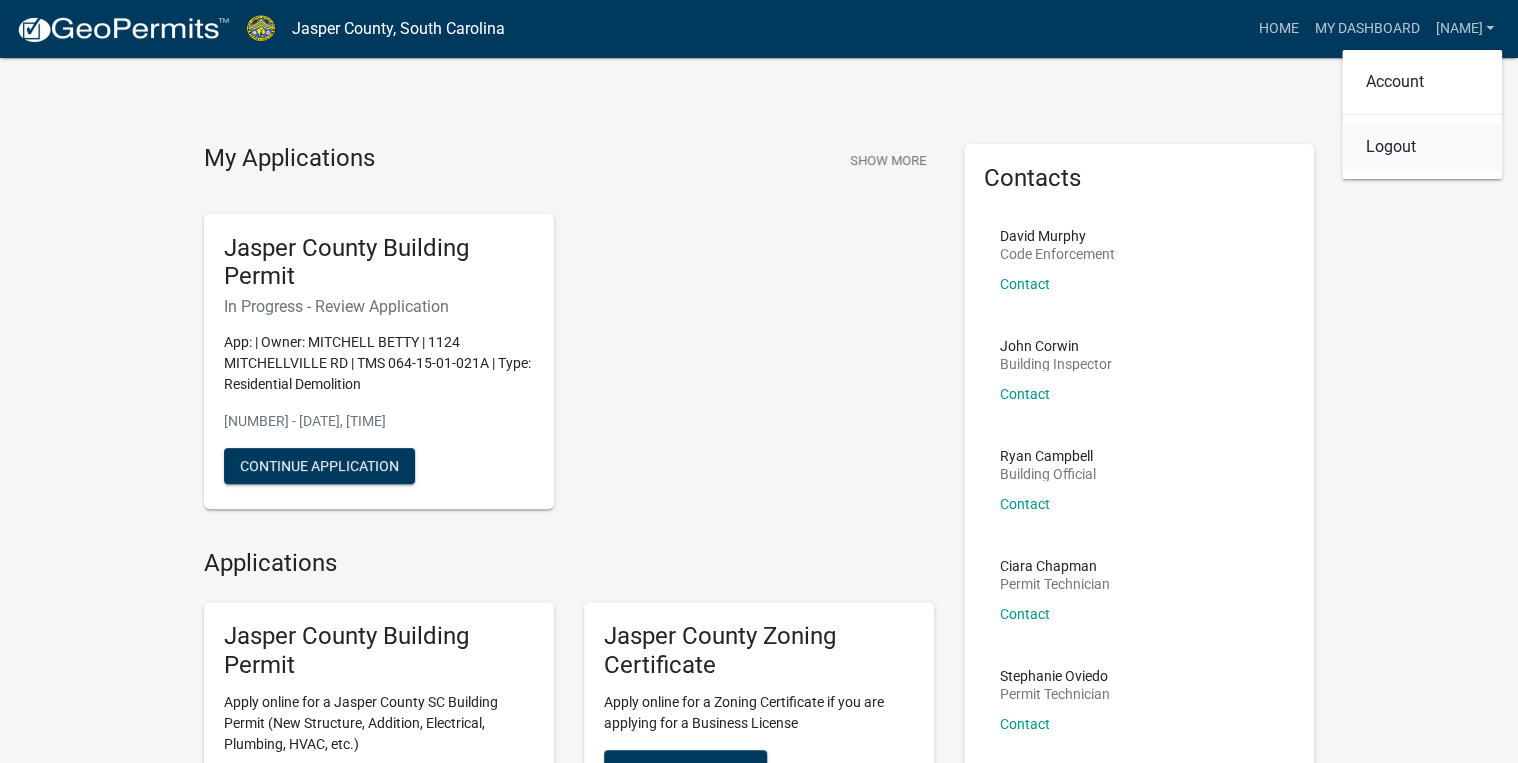 click on "Logout" at bounding box center (1422, 147) 